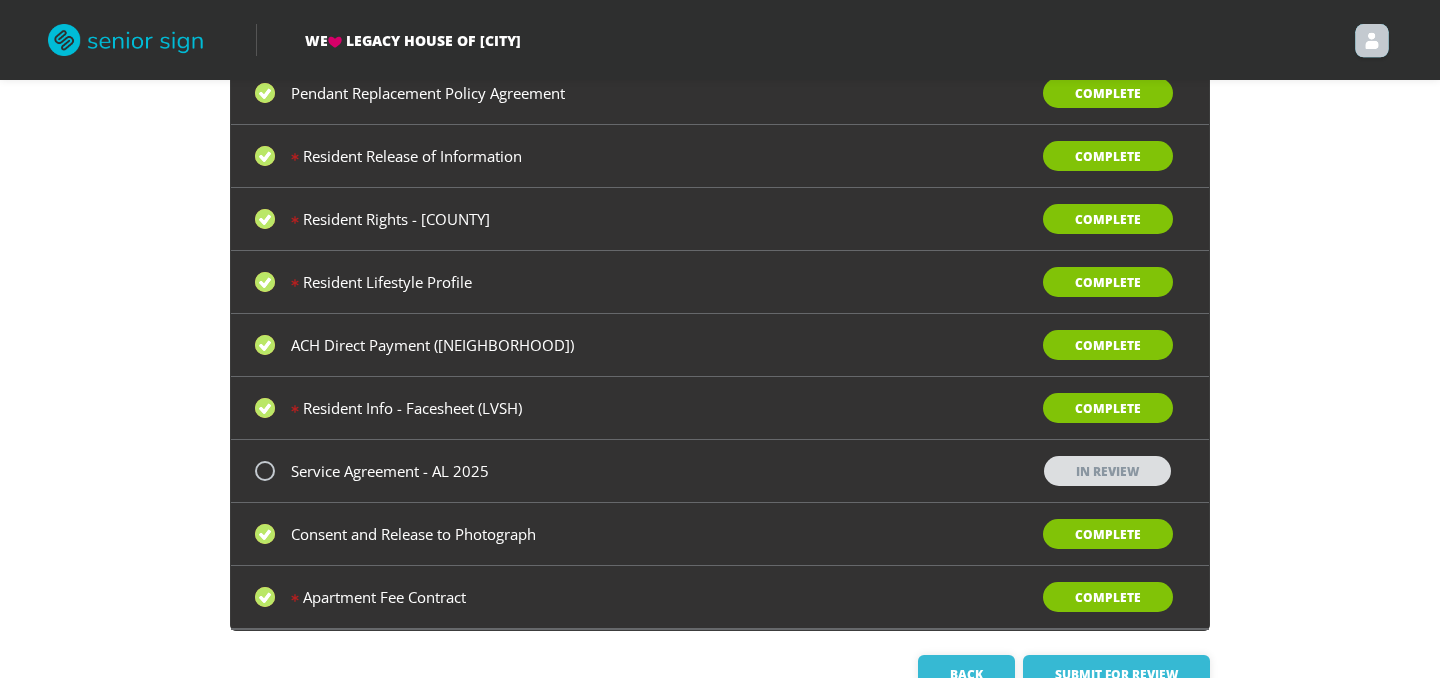 scroll, scrollTop: 591, scrollLeft: 0, axis: vertical 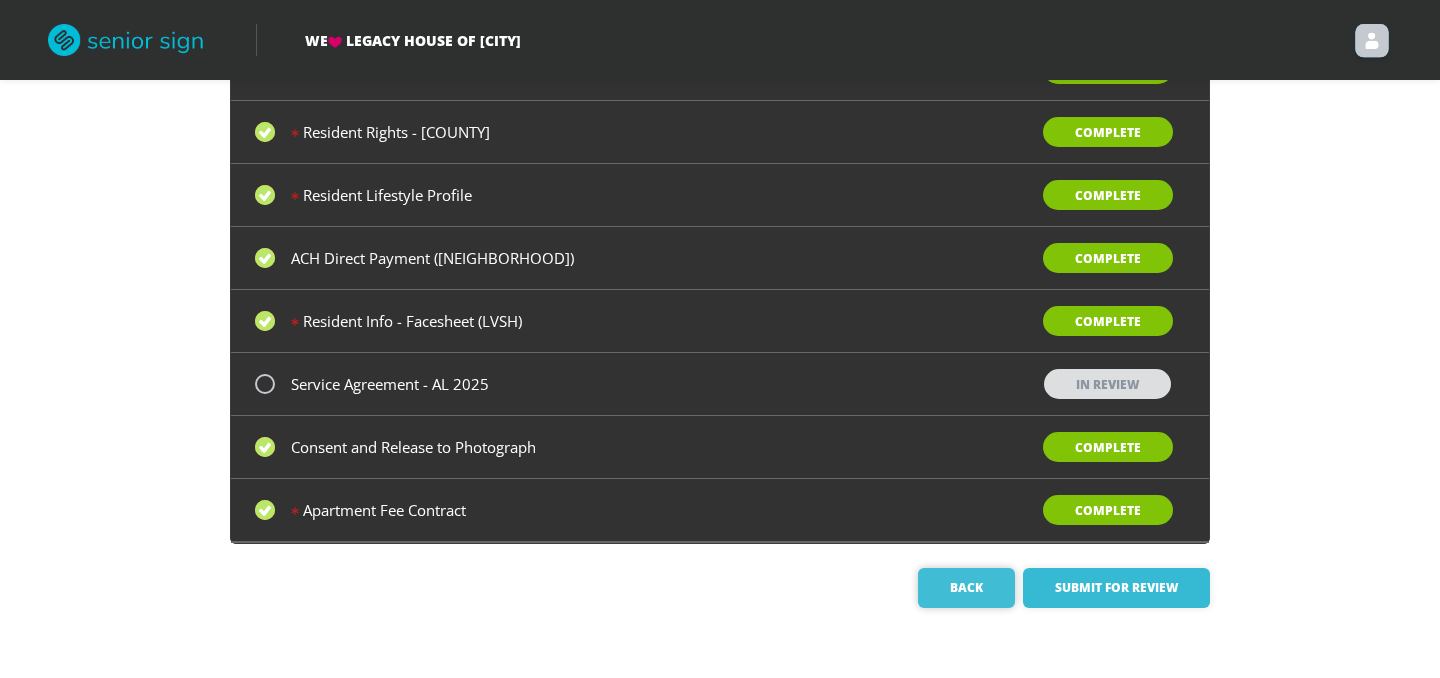 click on "Back" at bounding box center [966, 588] 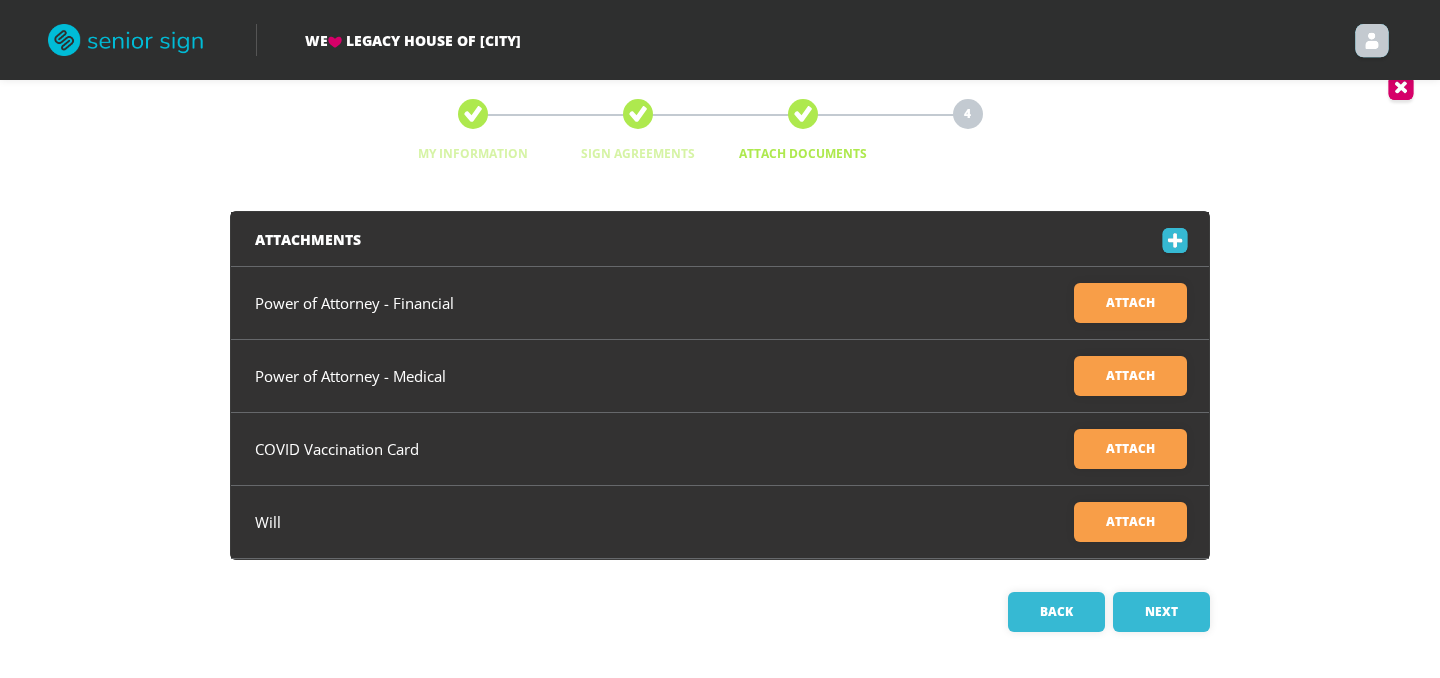 scroll, scrollTop: 30, scrollLeft: 0, axis: vertical 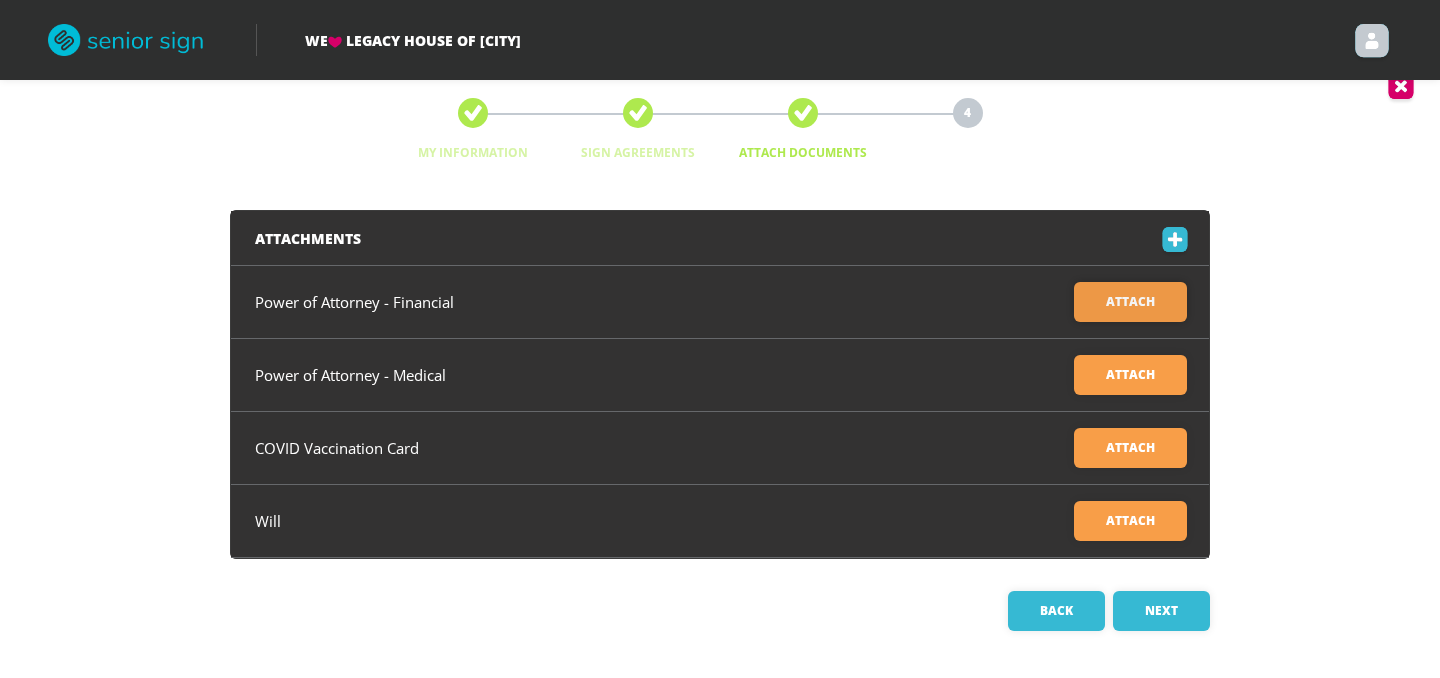 click on "Attach" at bounding box center [1130, 302] 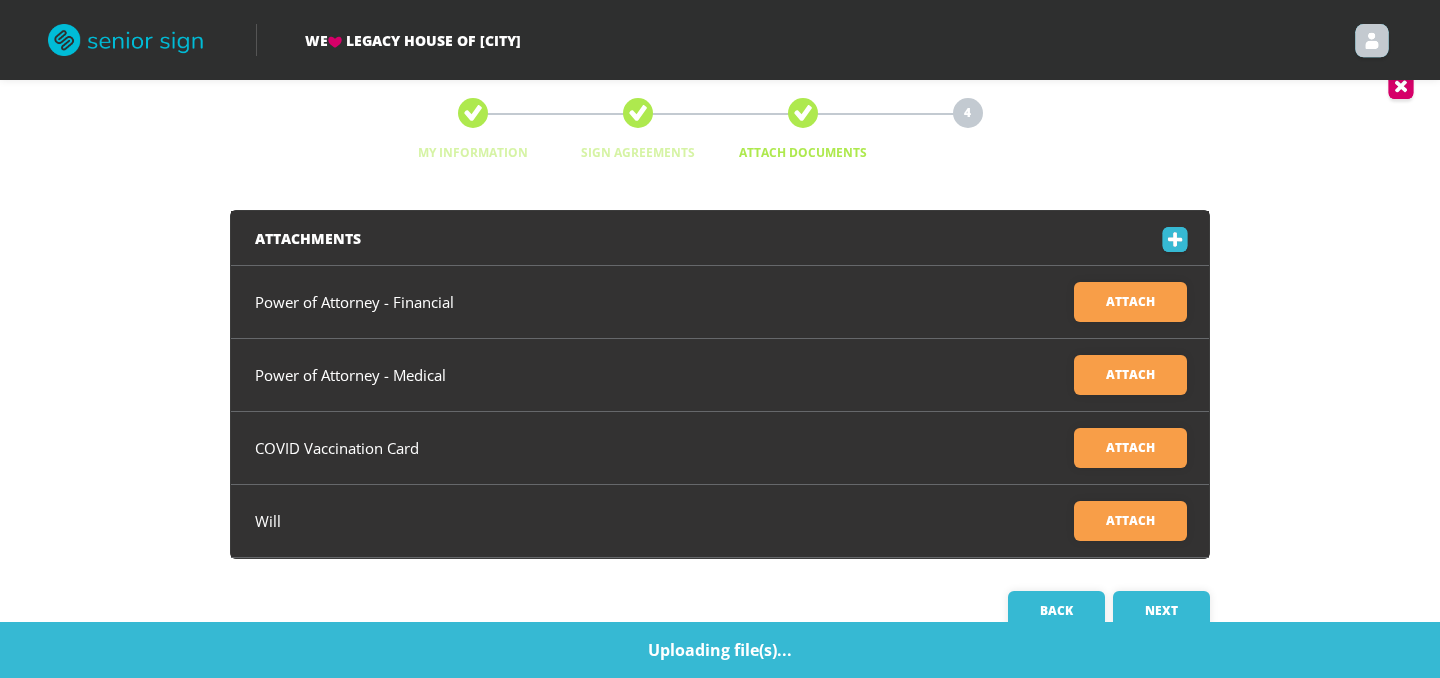 click on "My Information Sign Agreements Attach Documents 4 Summary Attachments Power of Attorney - Financial Attach Uploading file(s)... Power of Attorney - Medical Attach COVID Vaccination Card Attach Will Attach Back Next" at bounding box center (720, 364) 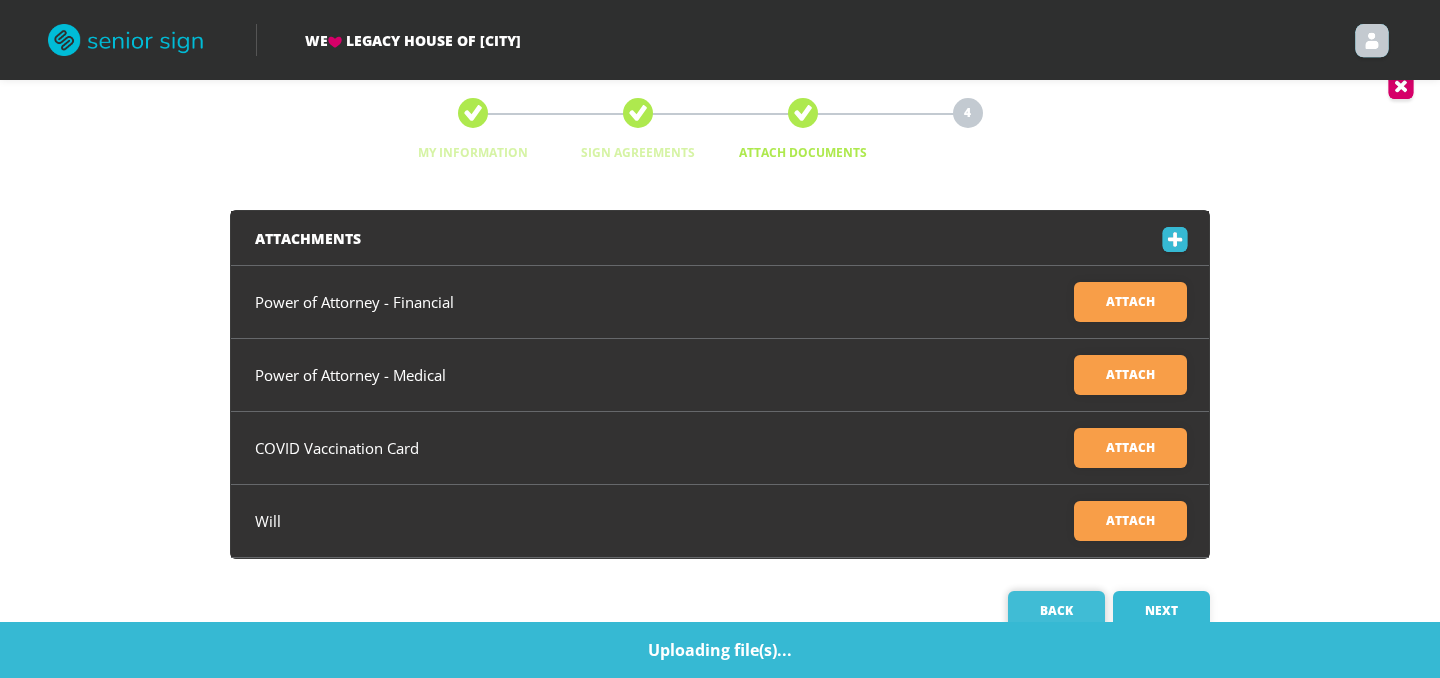 click on "Back" at bounding box center (1056, 611) 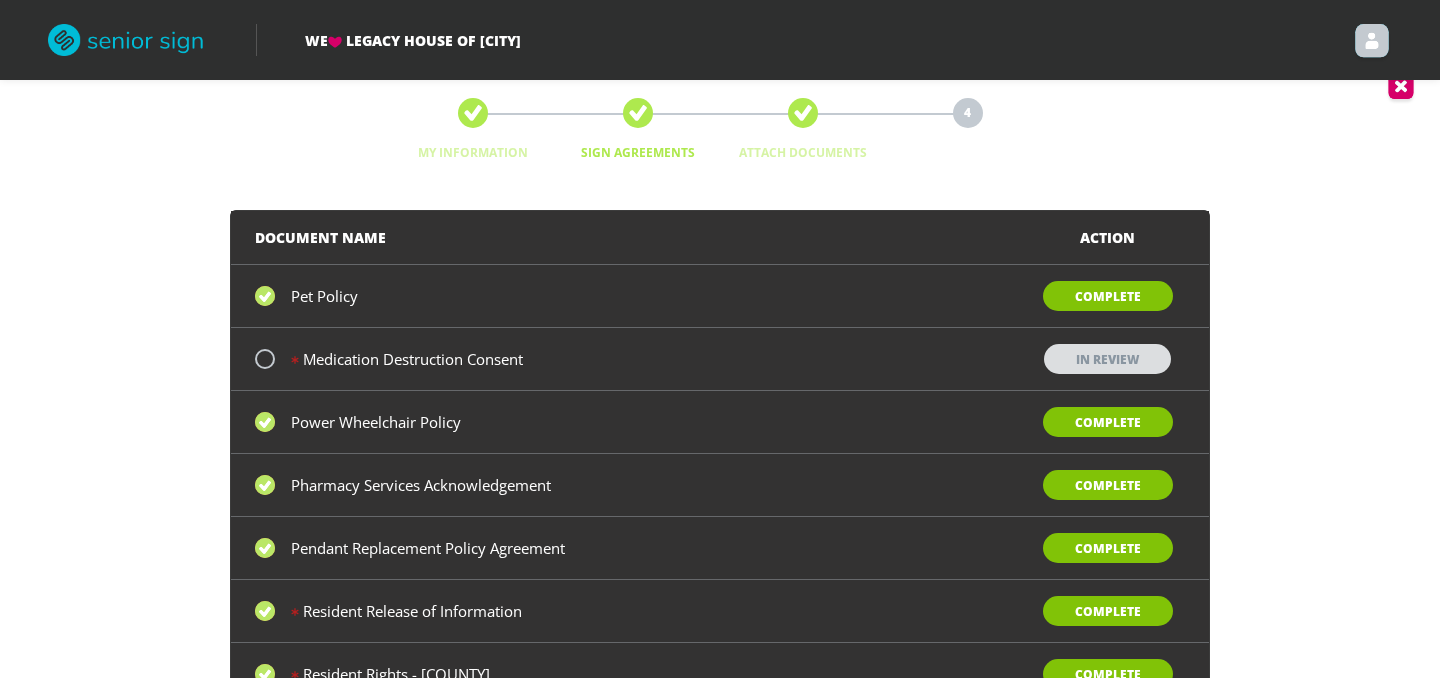 scroll, scrollTop: 0, scrollLeft: 0, axis: both 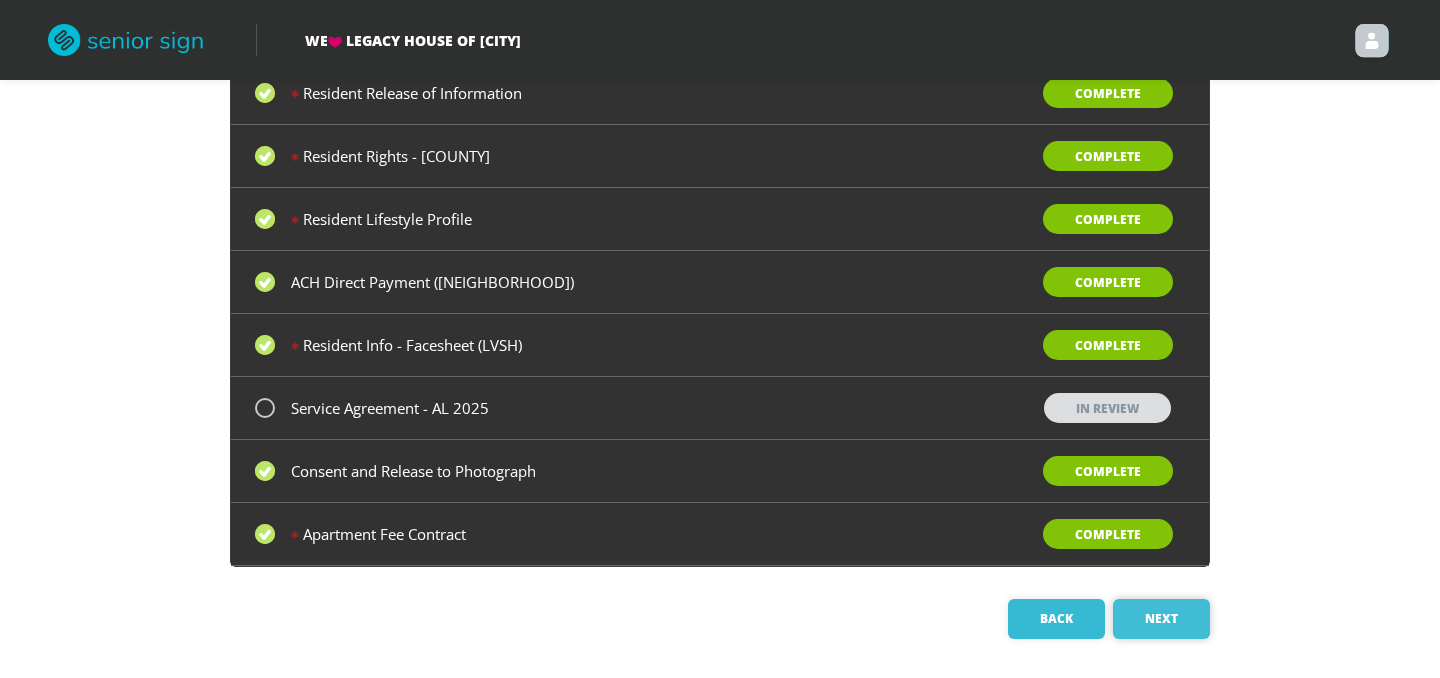 click on "Next" at bounding box center [1161, 619] 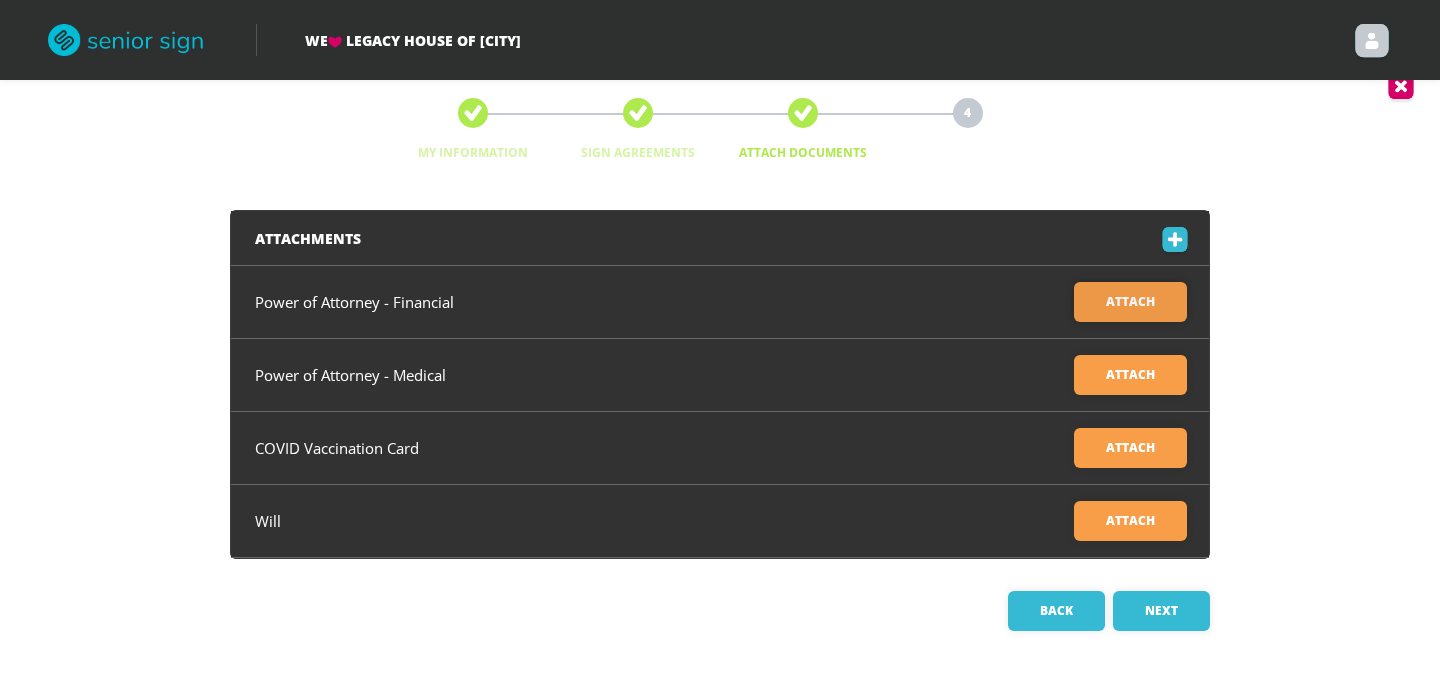 click on "Attach" at bounding box center (1130, 302) 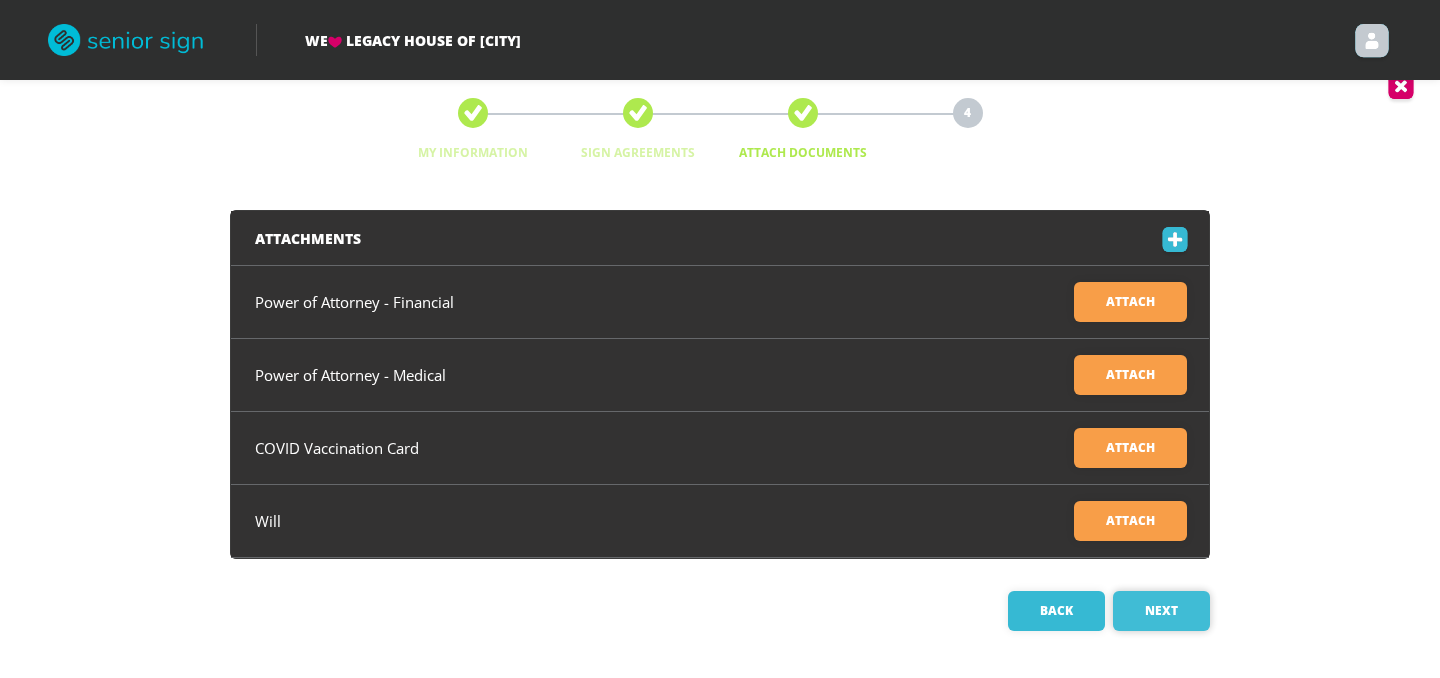 click on "Next" at bounding box center [1161, 611] 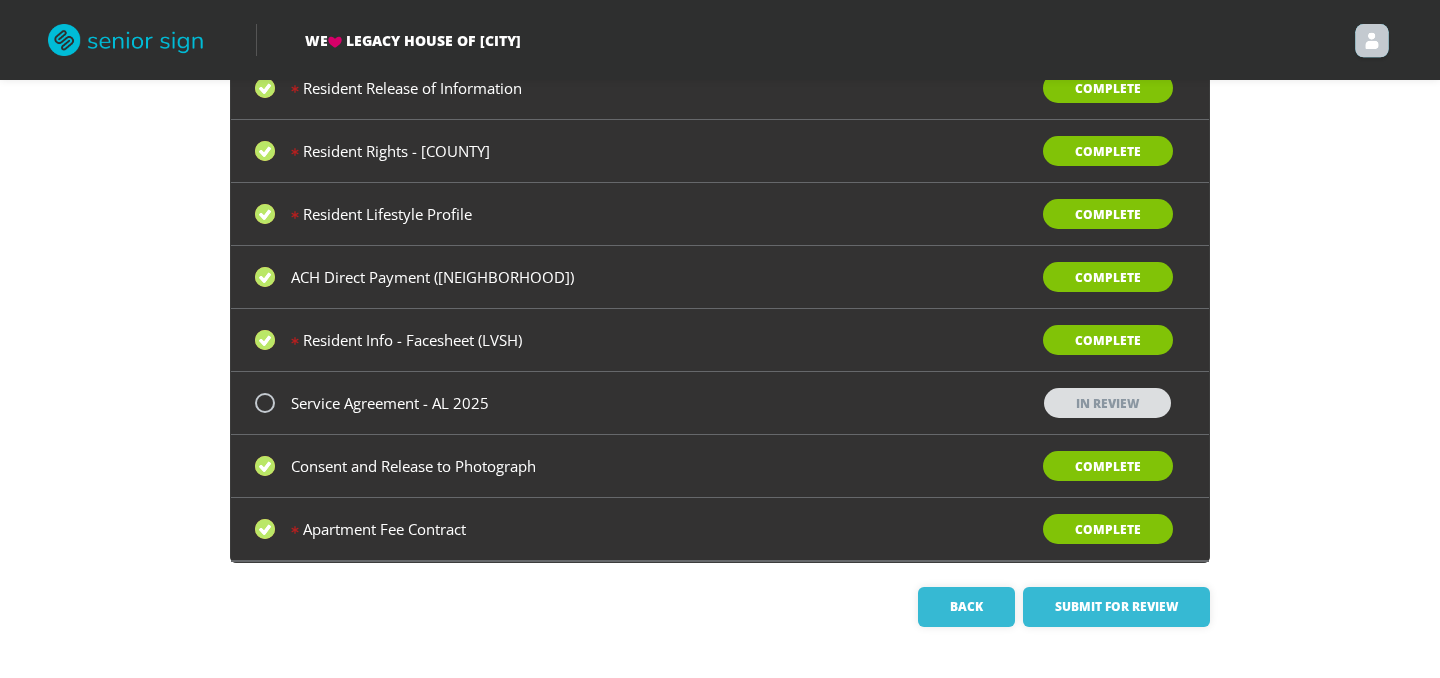 scroll, scrollTop: 579, scrollLeft: 0, axis: vertical 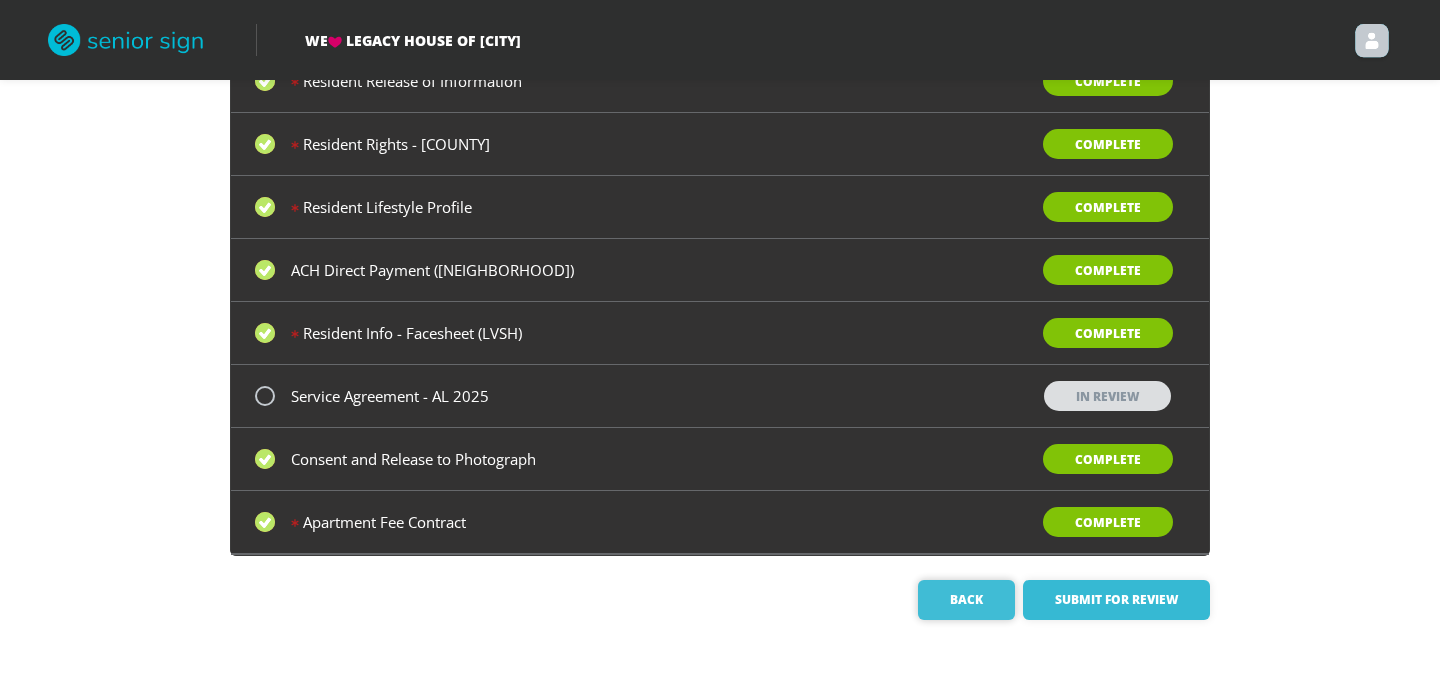 click on "Back" at bounding box center (966, 600) 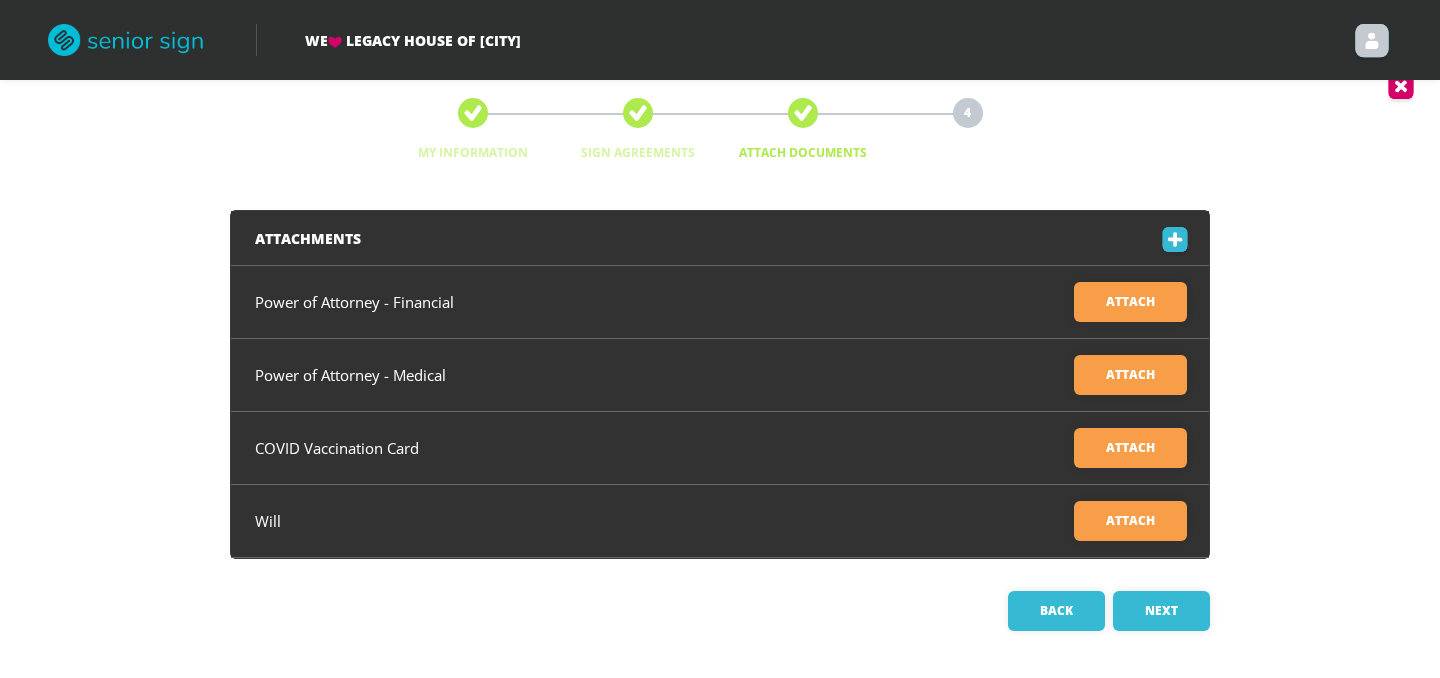 click at bounding box center (1175, 242) 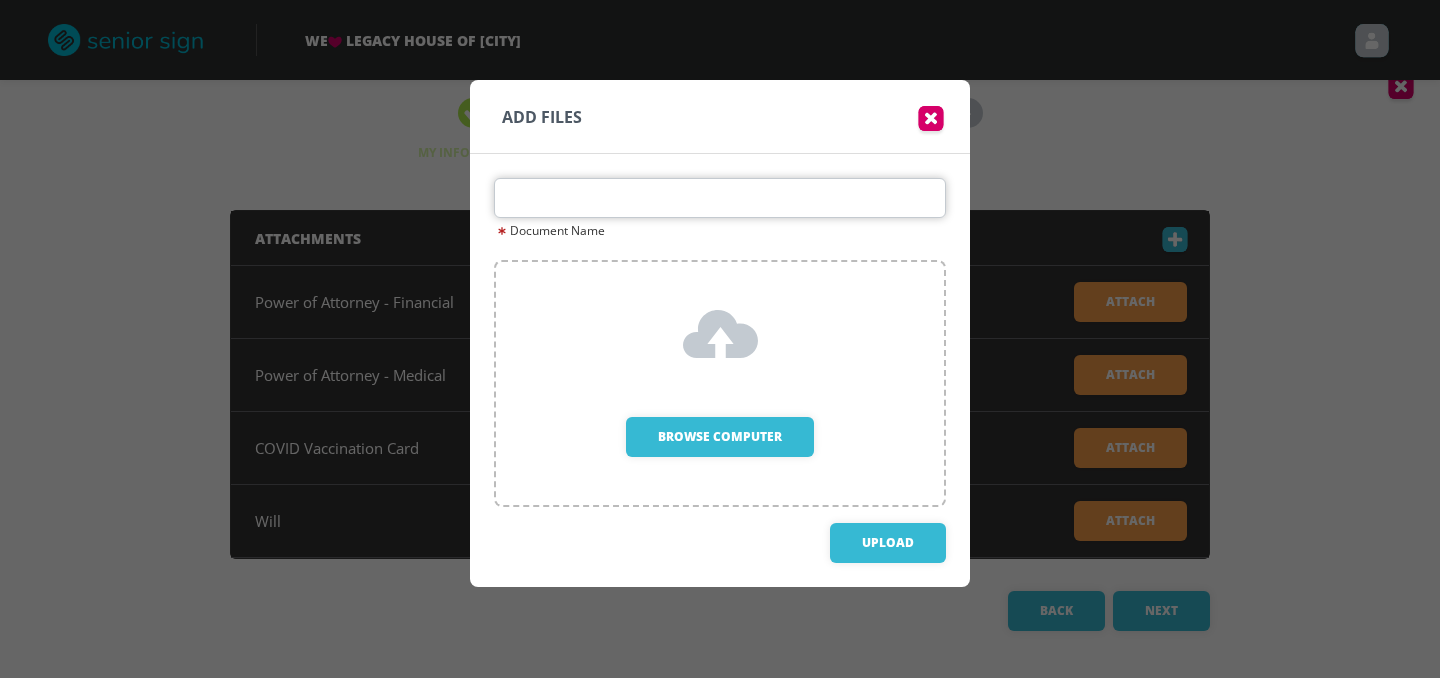 click at bounding box center [720, 198] 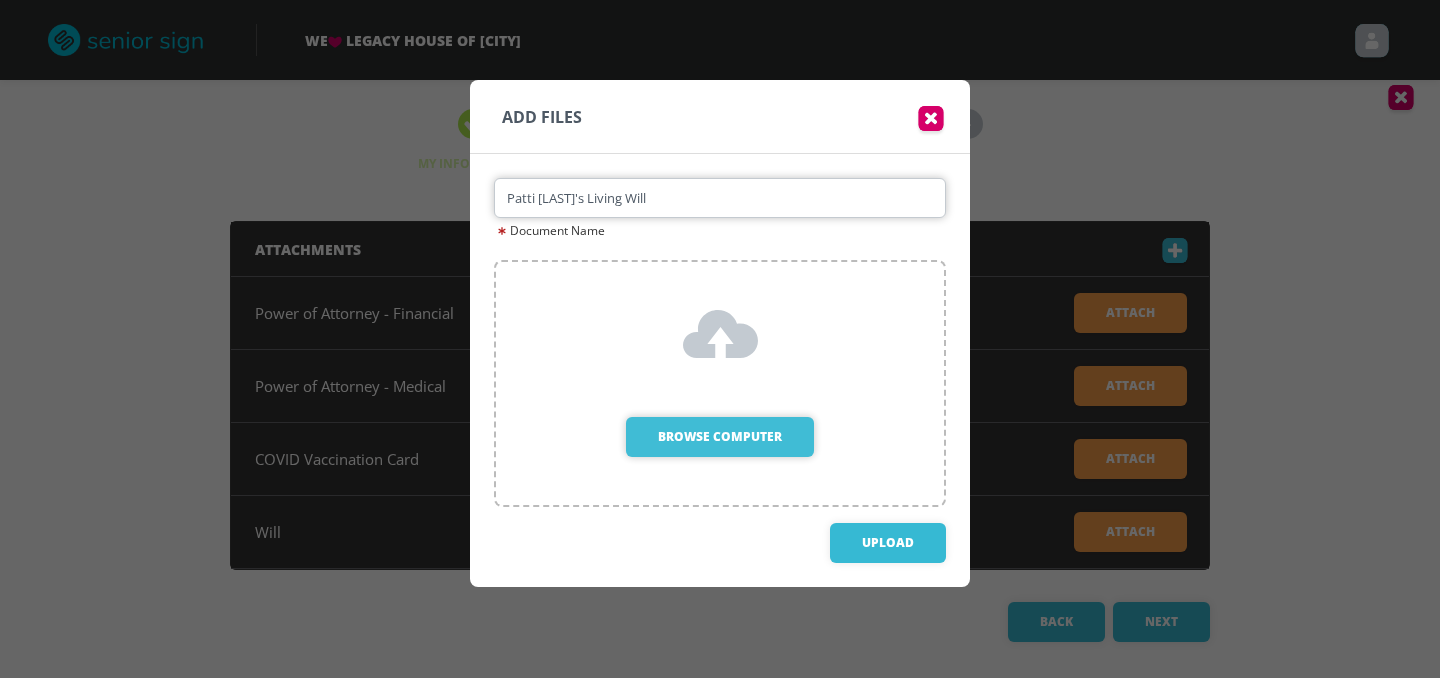 type on "Patti [LAST]'s Living Will" 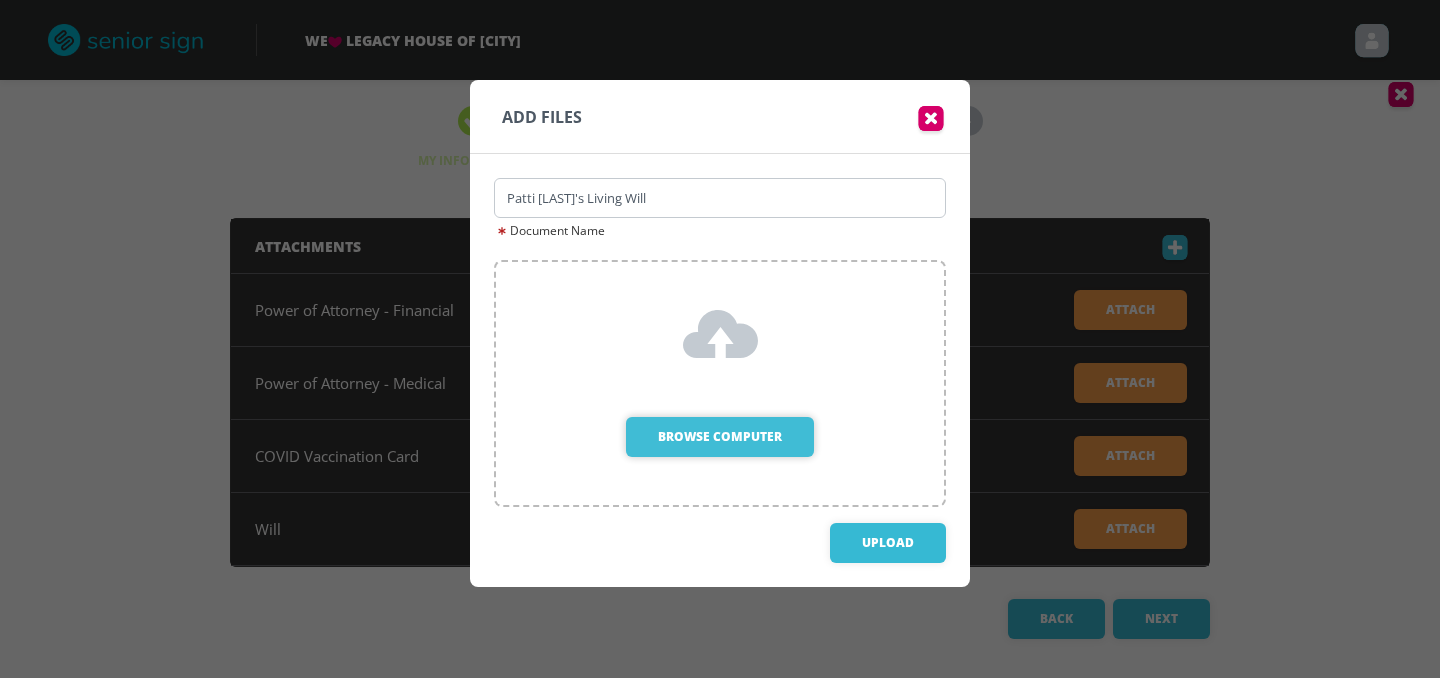 click on "Browse Computer" at bounding box center (720, 437) 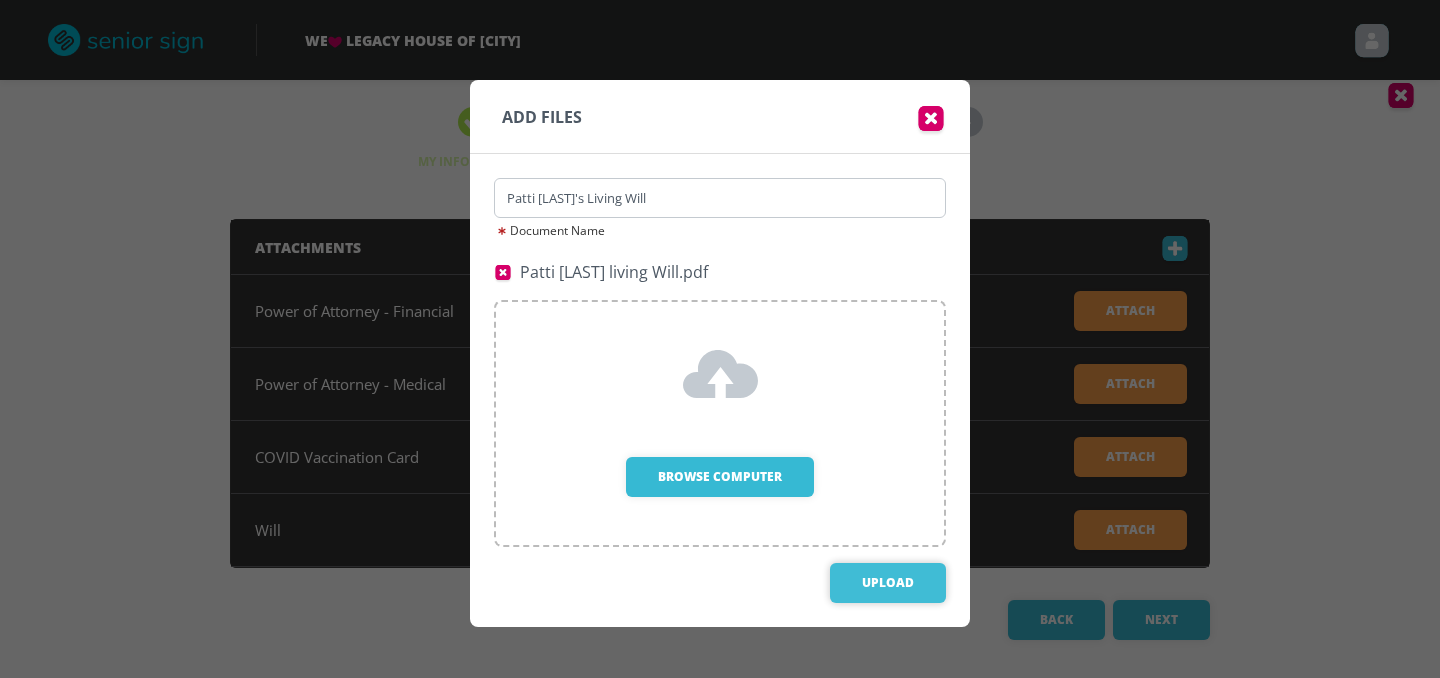 click on "Upload" at bounding box center [888, 583] 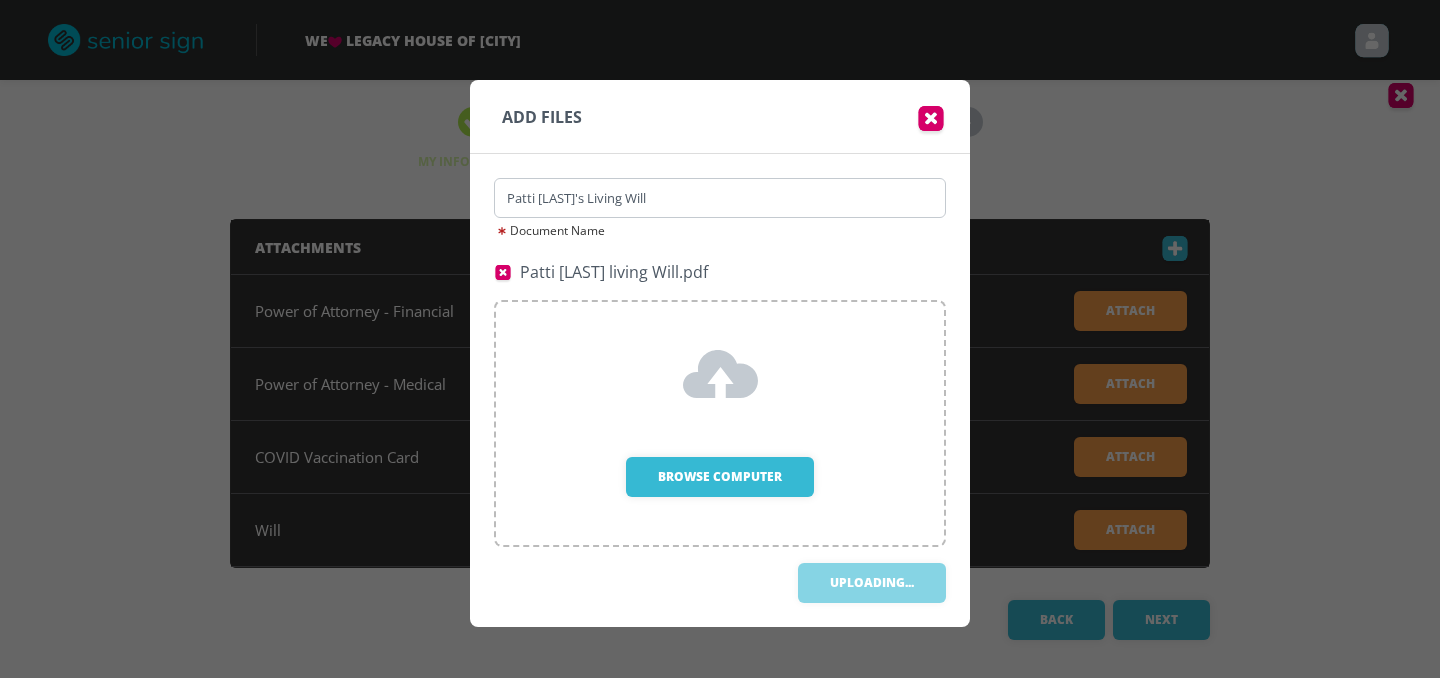 click at bounding box center [931, 121] 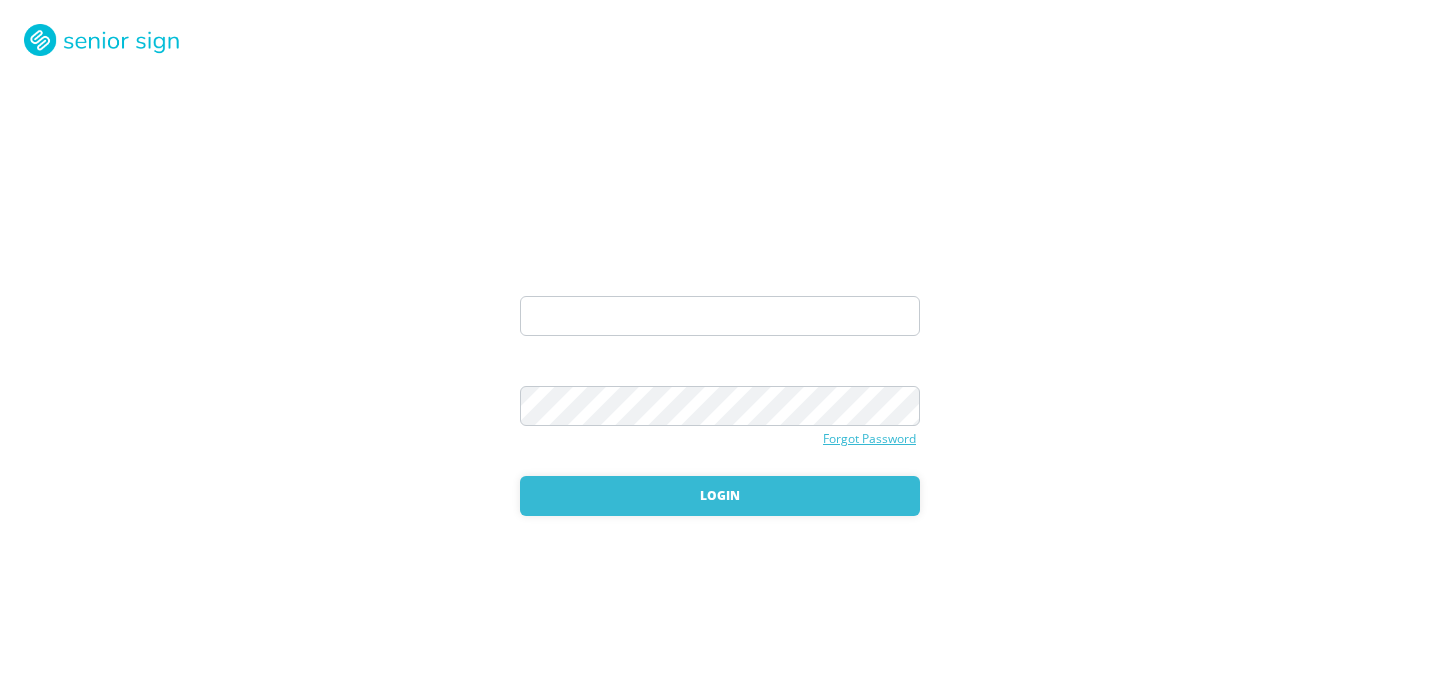 scroll, scrollTop: 0, scrollLeft: 0, axis: both 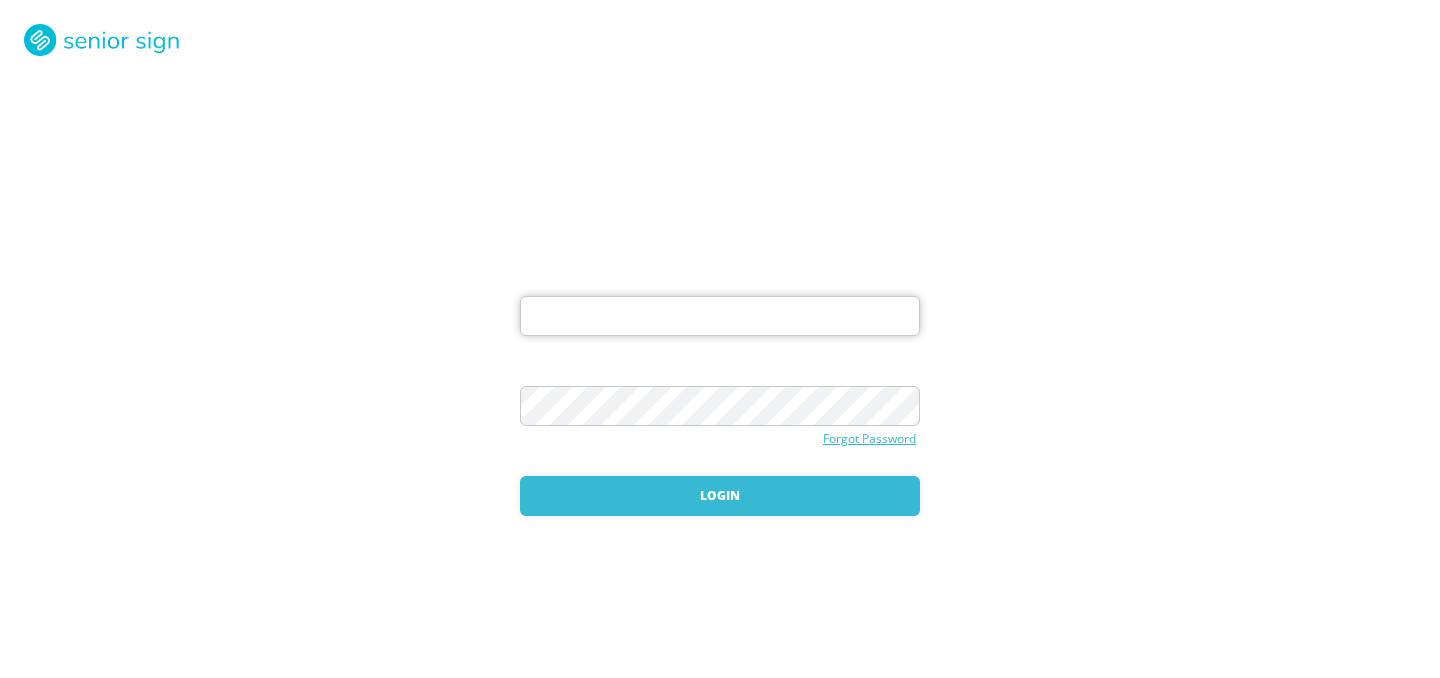 click at bounding box center (720, 316) 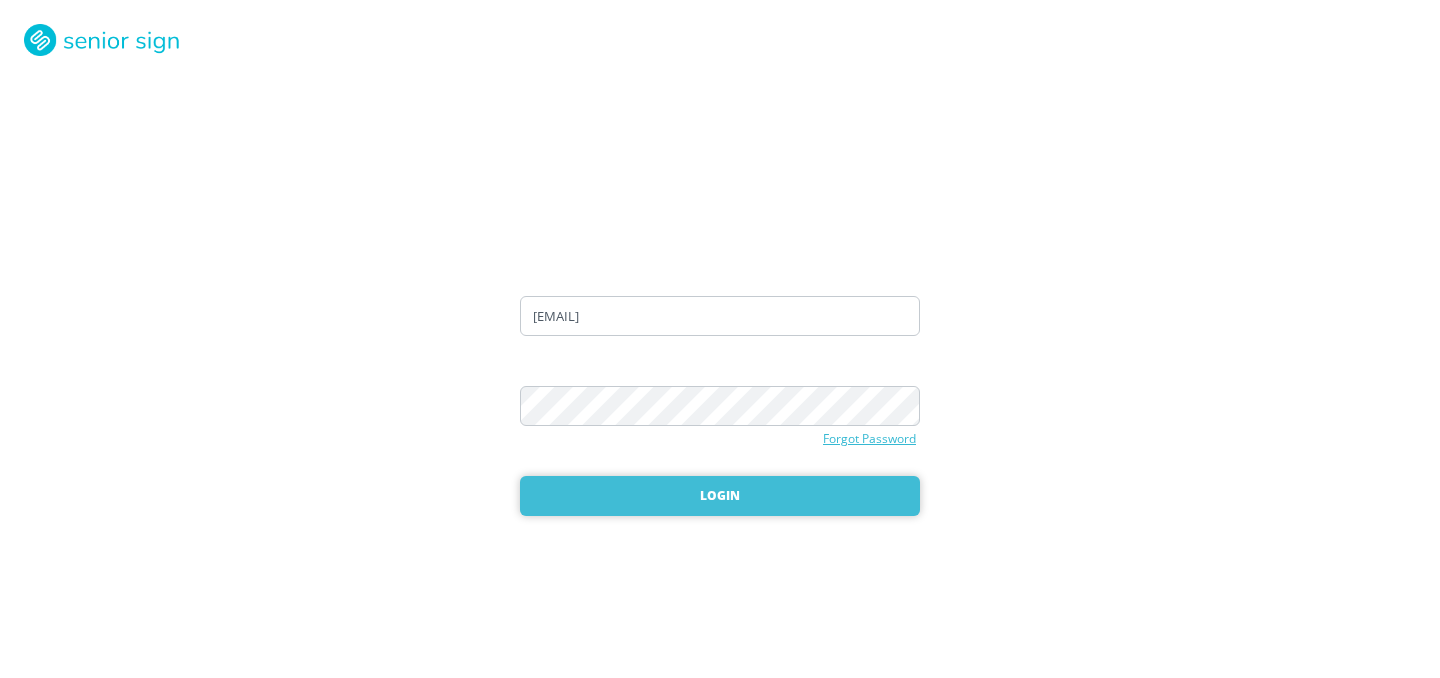 click on "Login" at bounding box center [720, 496] 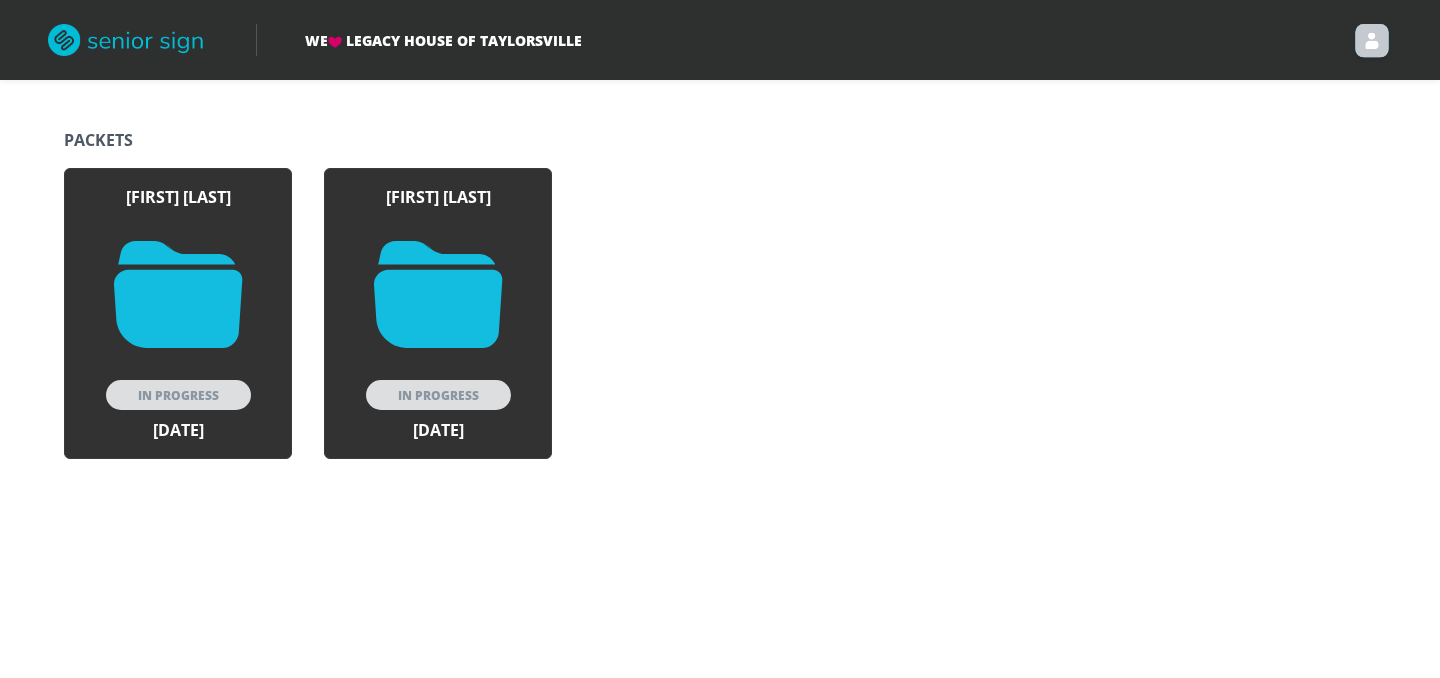 click on "In Progress" at bounding box center [438, 395] 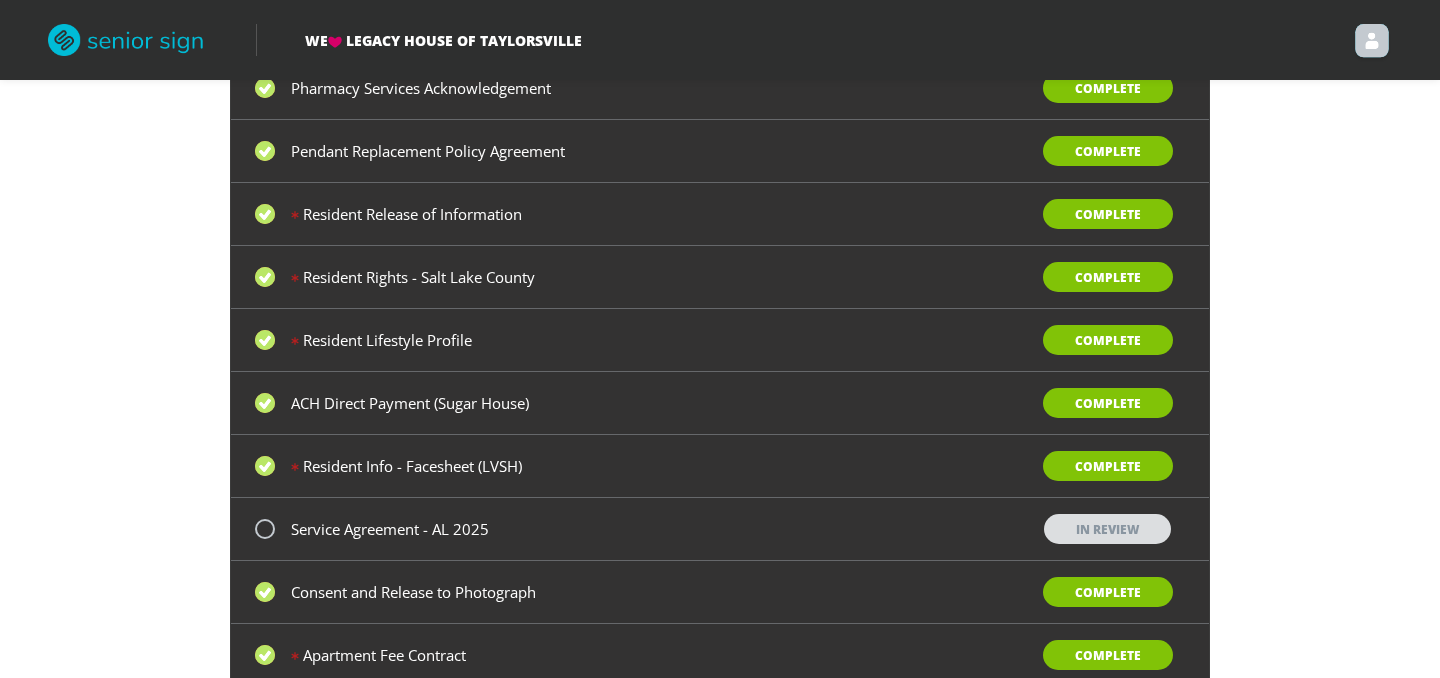 scroll, scrollTop: 591, scrollLeft: 0, axis: vertical 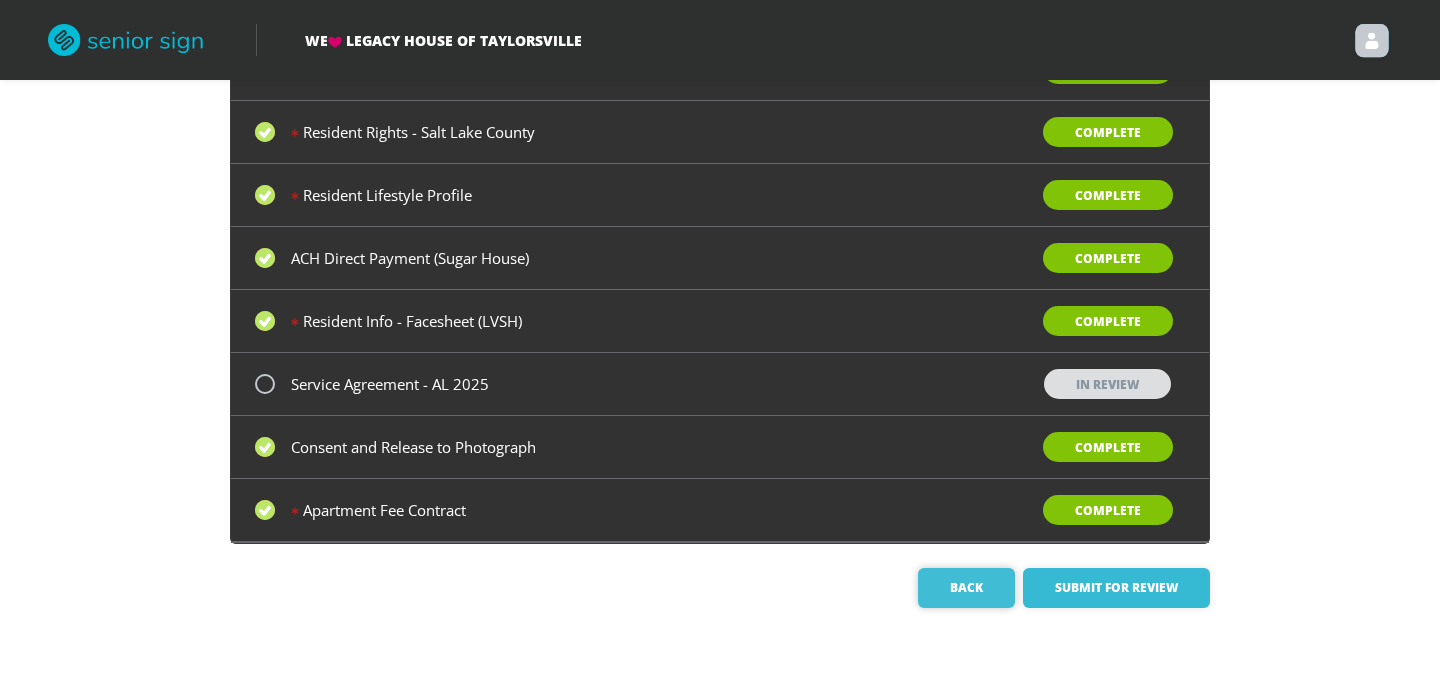 click on "Back" at bounding box center [966, 588] 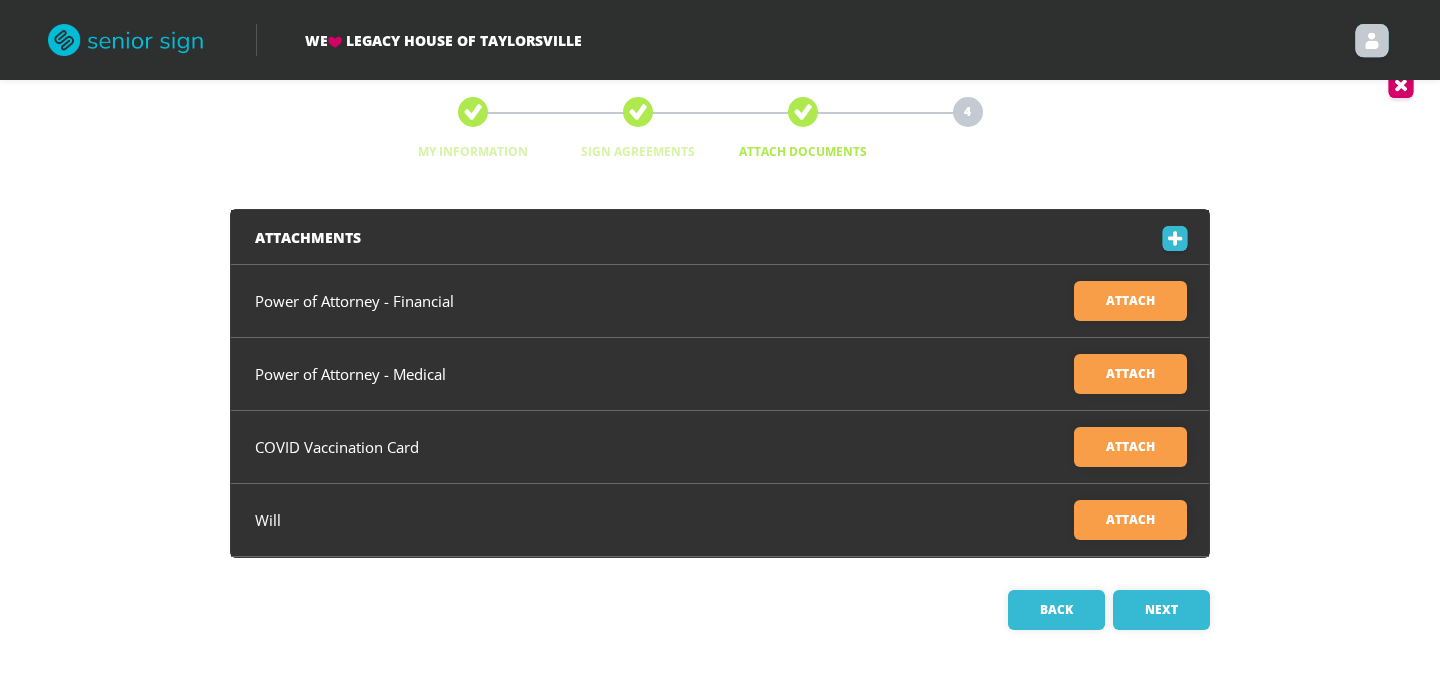 scroll, scrollTop: 30, scrollLeft: 0, axis: vertical 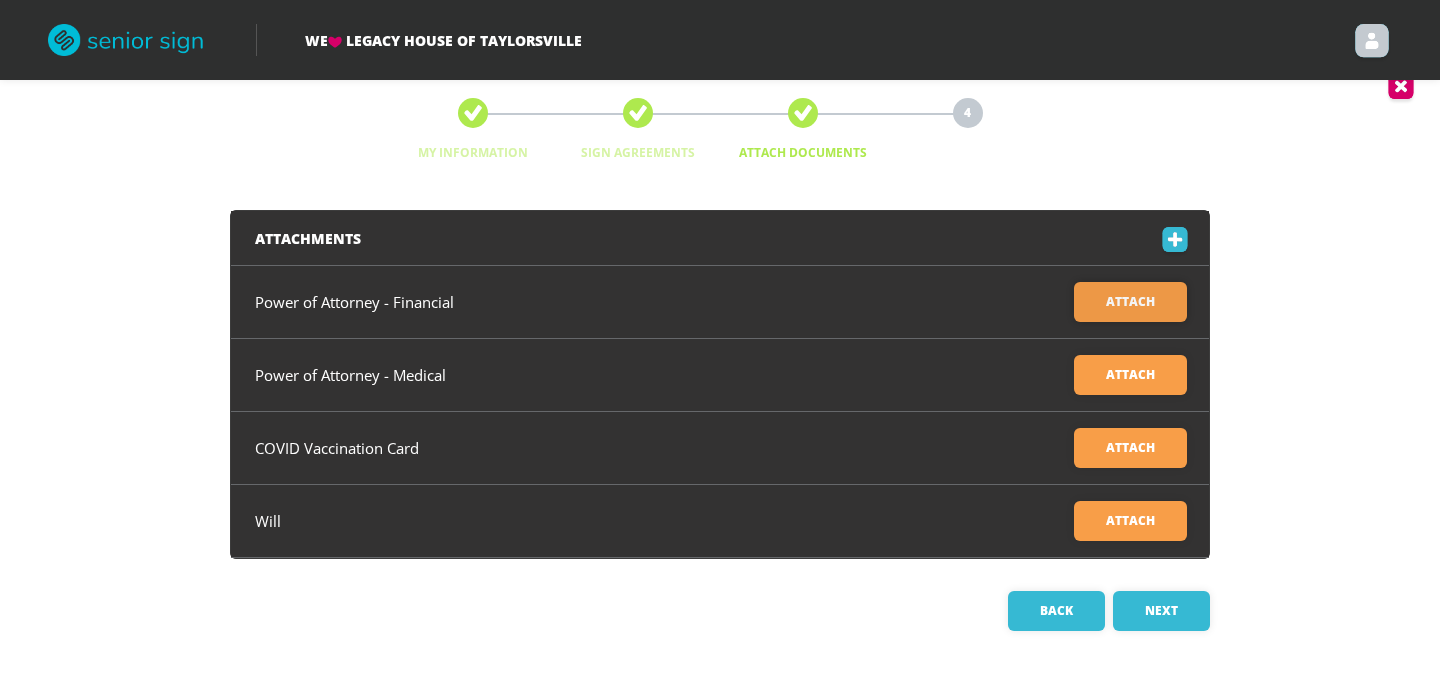 click on "Attach" at bounding box center [1130, 302] 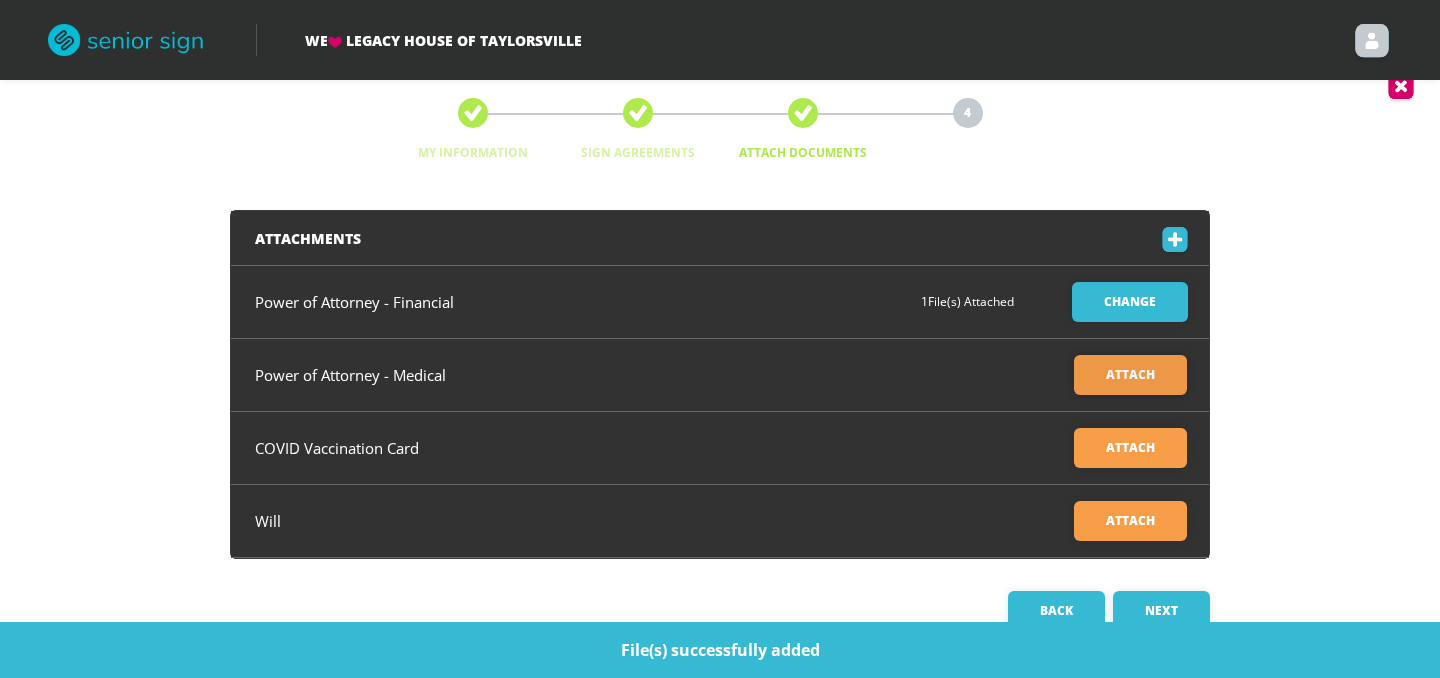 click on "Attach" at bounding box center (1130, 375) 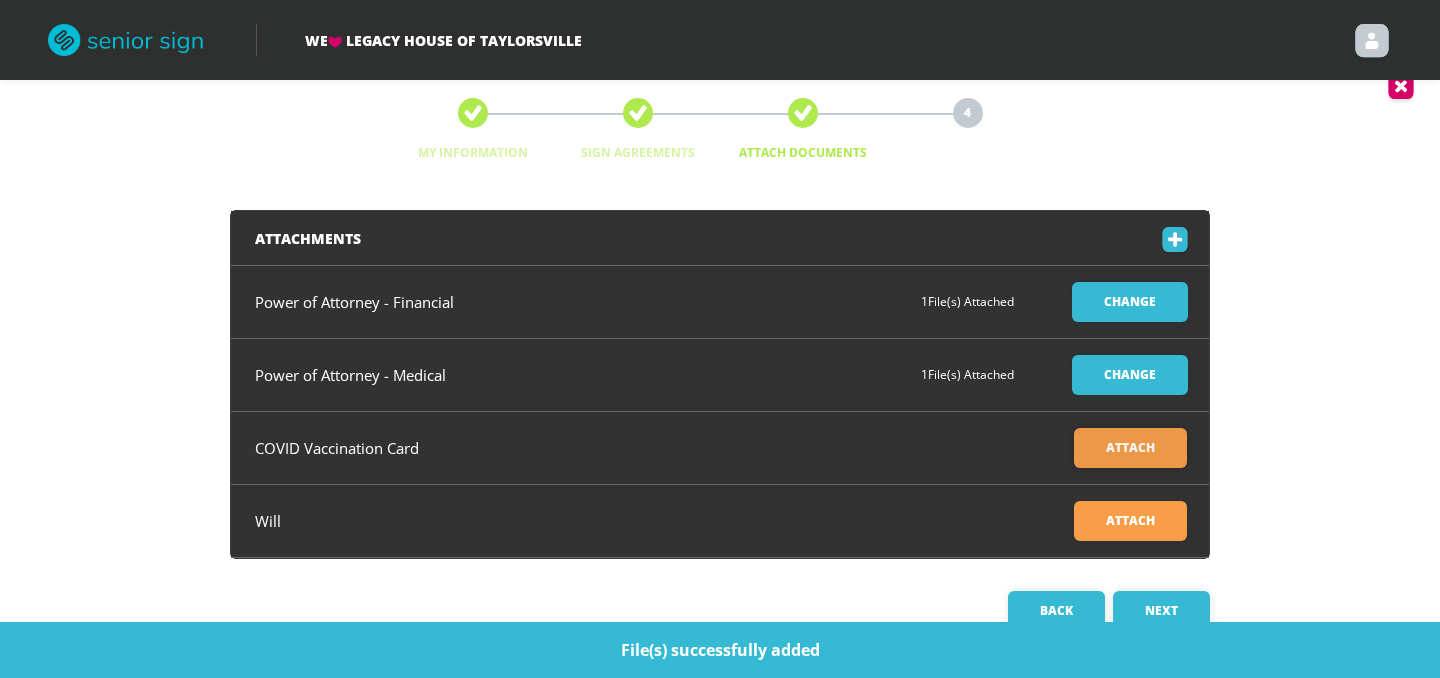 click on "Attach" at bounding box center [1130, 448] 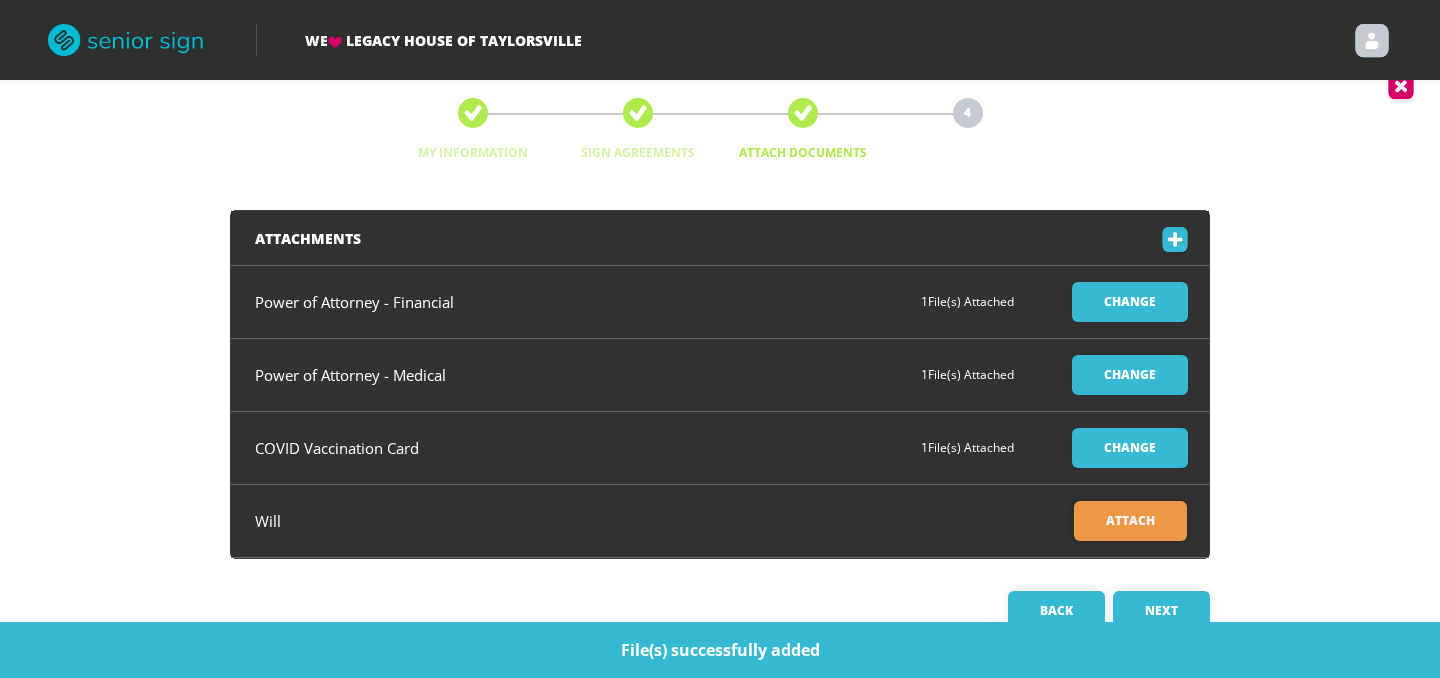 click on "Attach" at bounding box center [1130, 521] 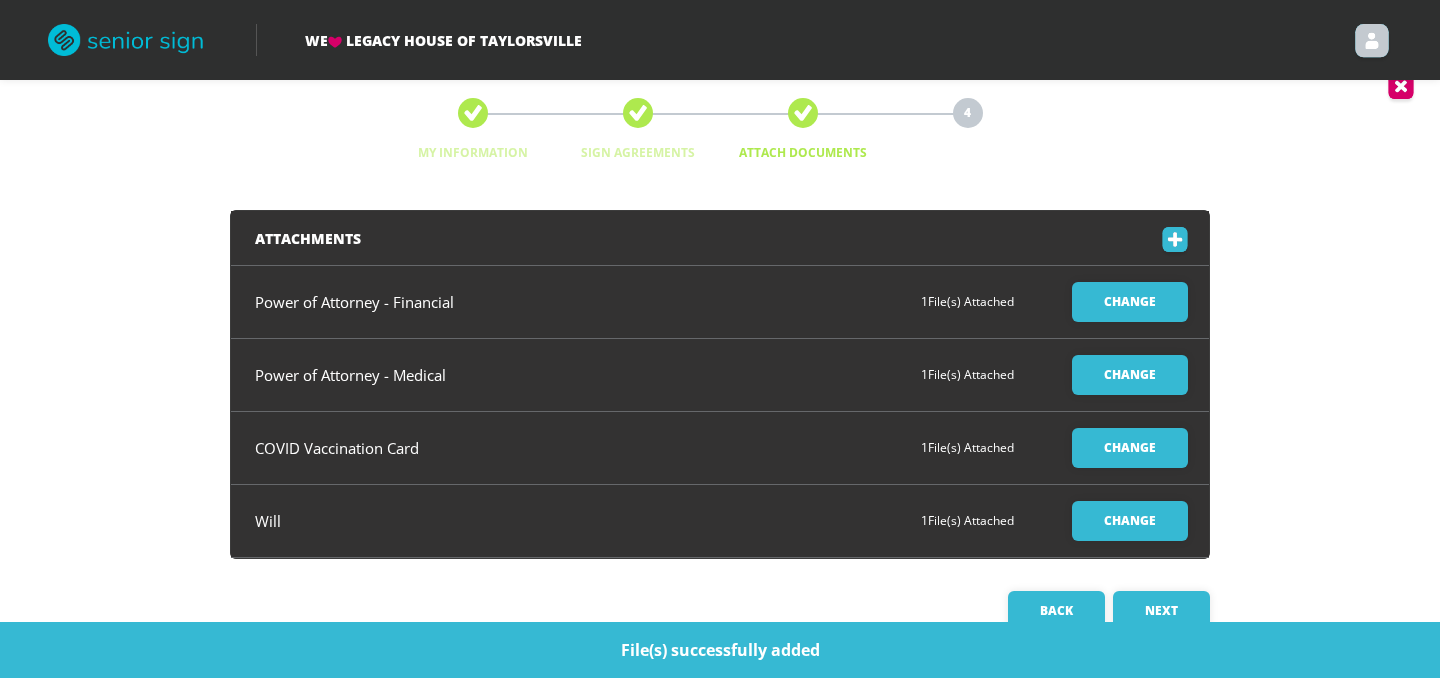 click at bounding box center (1175, 242) 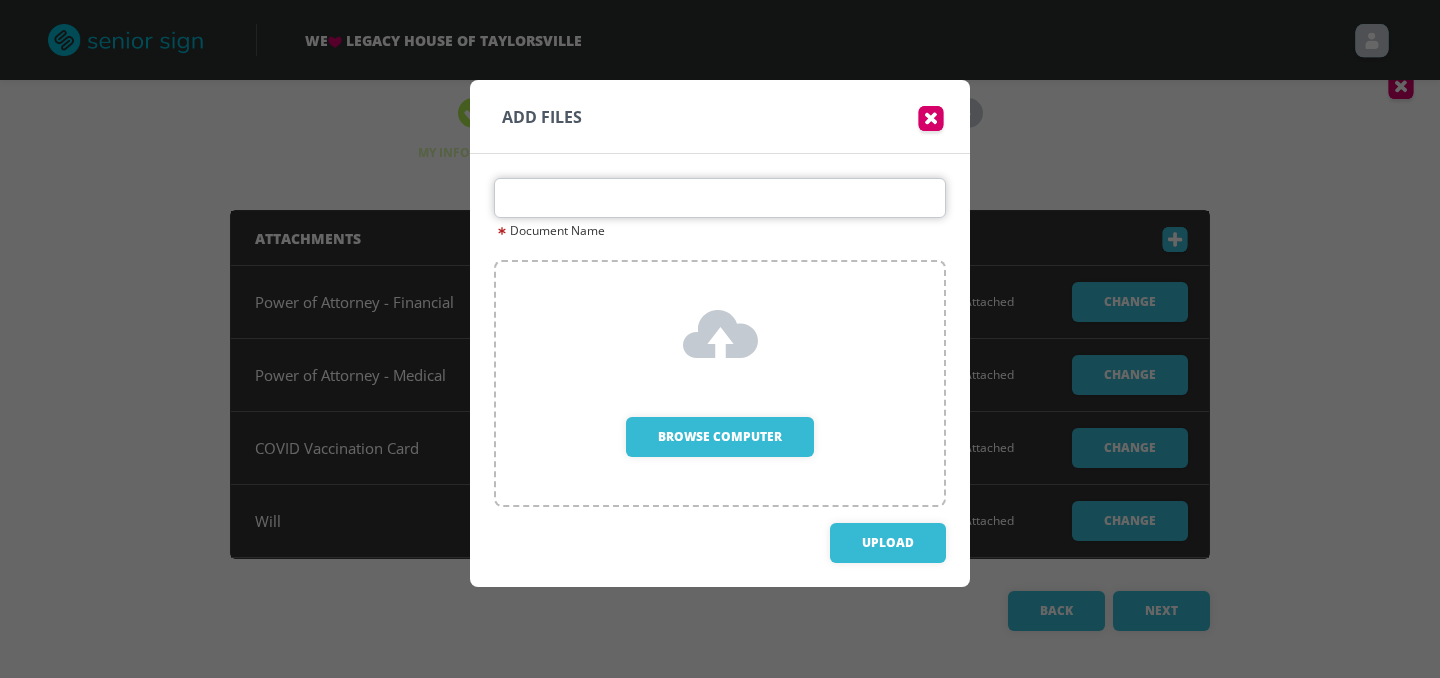 click at bounding box center (720, 198) 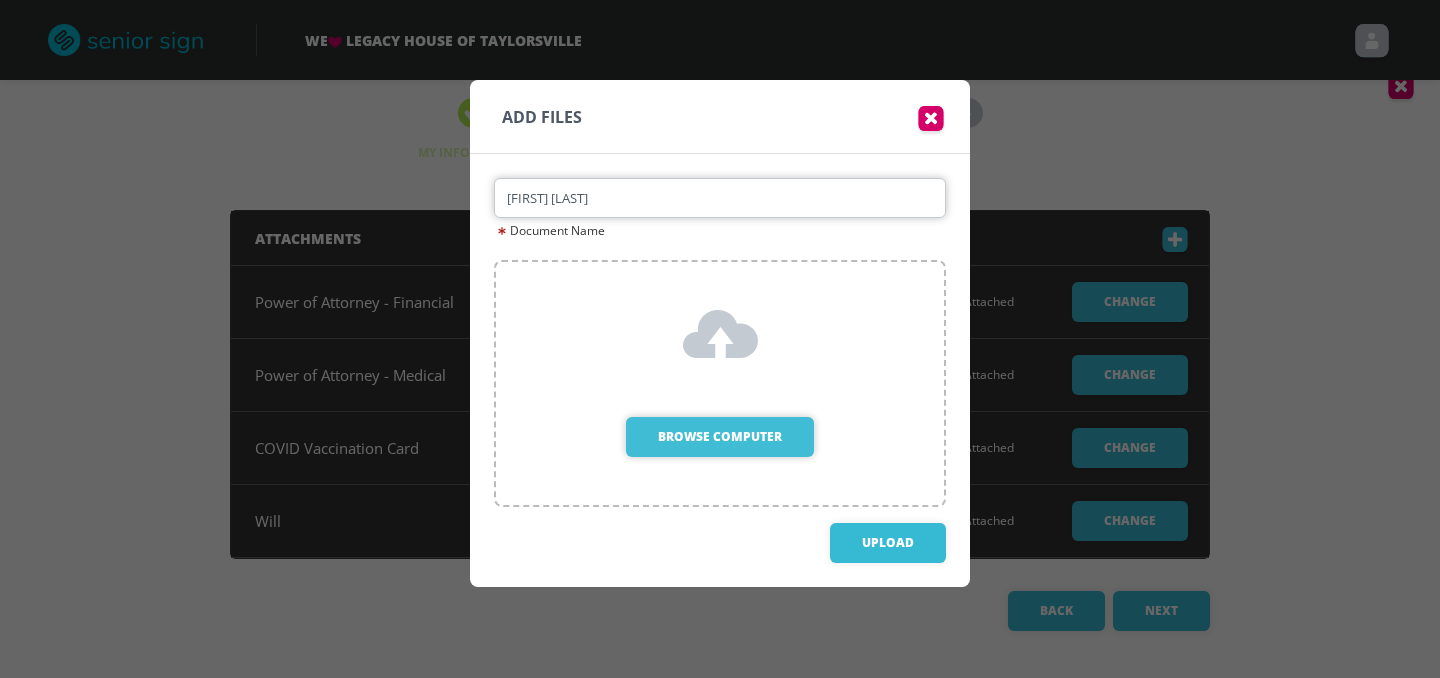 type on "Patti Allen Living Will" 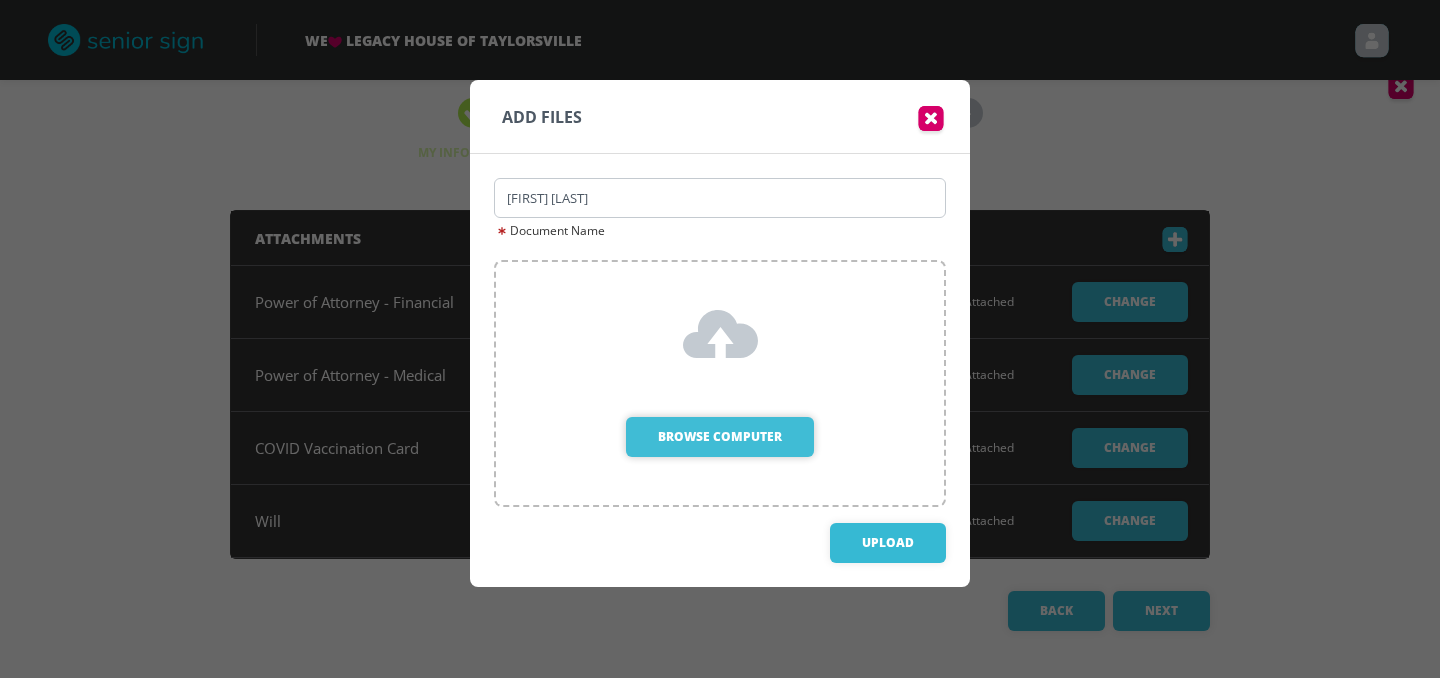 click on "Browse Computer" at bounding box center (720, 437) 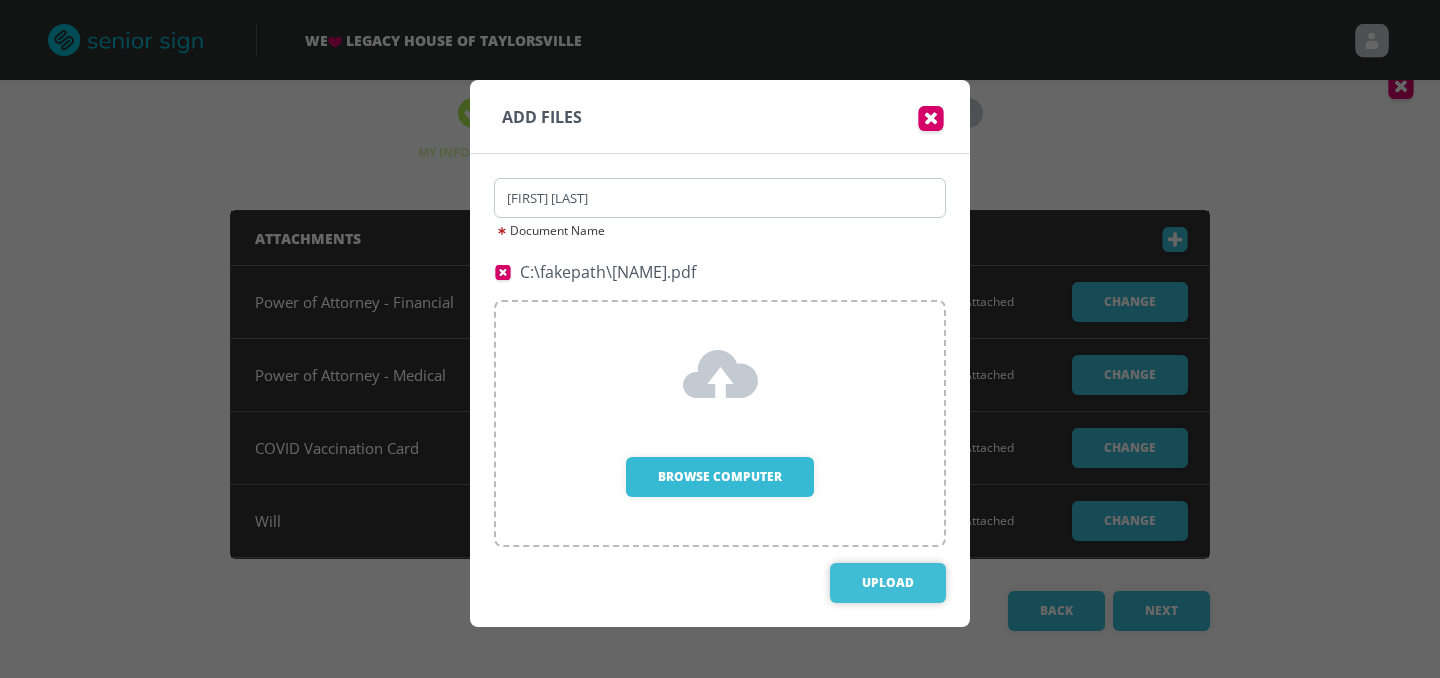 click on "Upload" at bounding box center (888, 583) 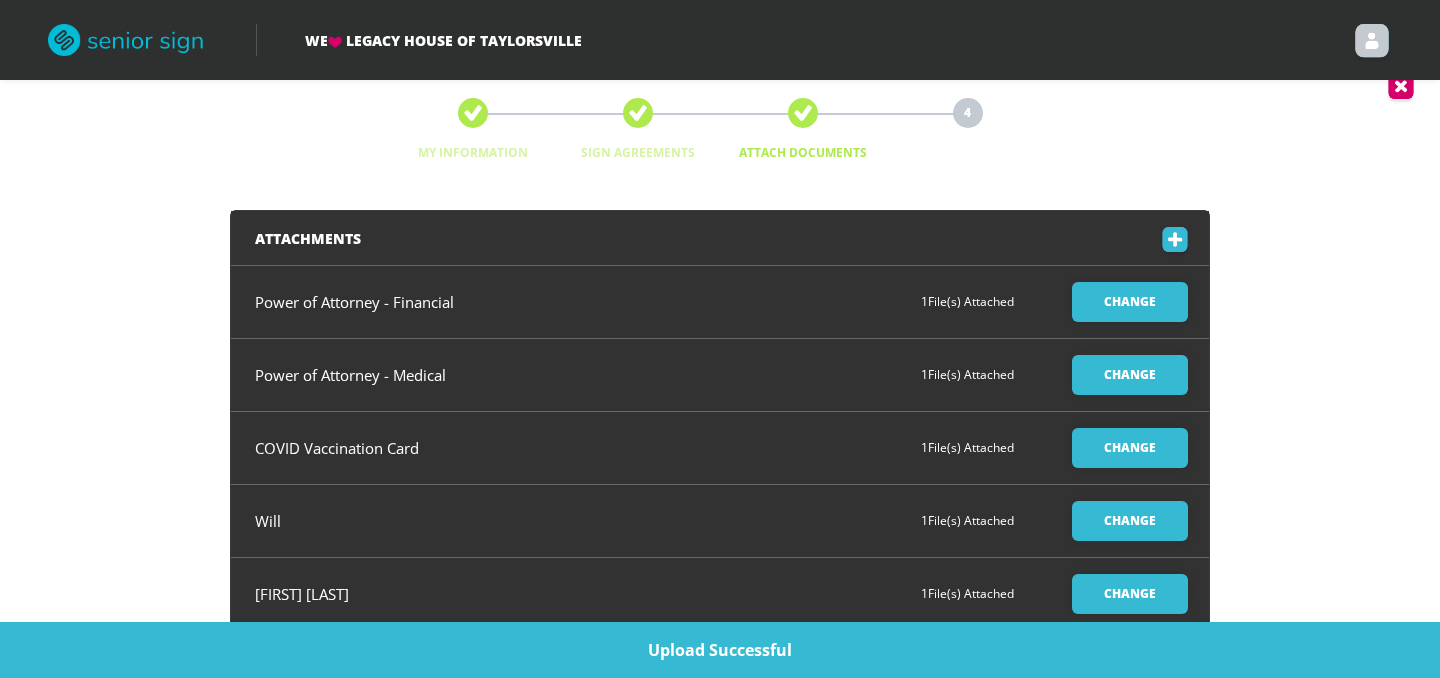 scroll, scrollTop: 103, scrollLeft: 0, axis: vertical 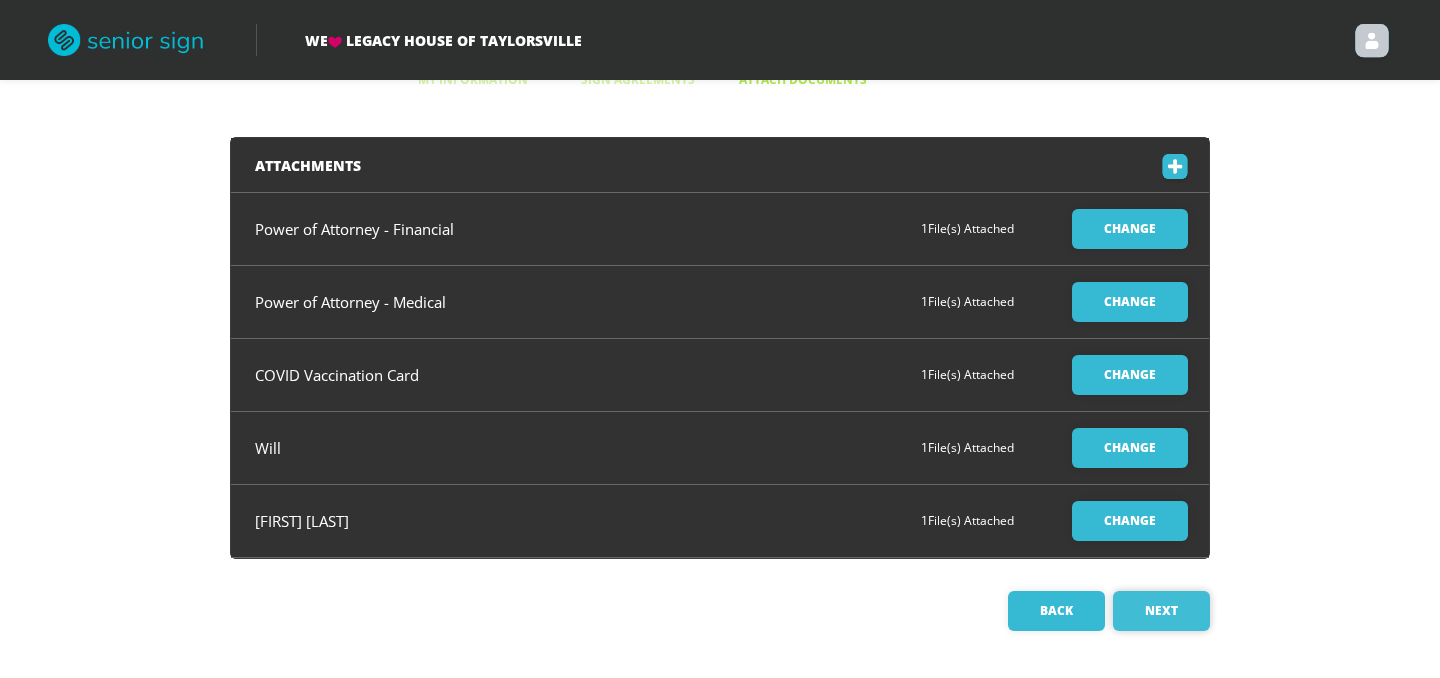 click on "Next" at bounding box center (1161, 611) 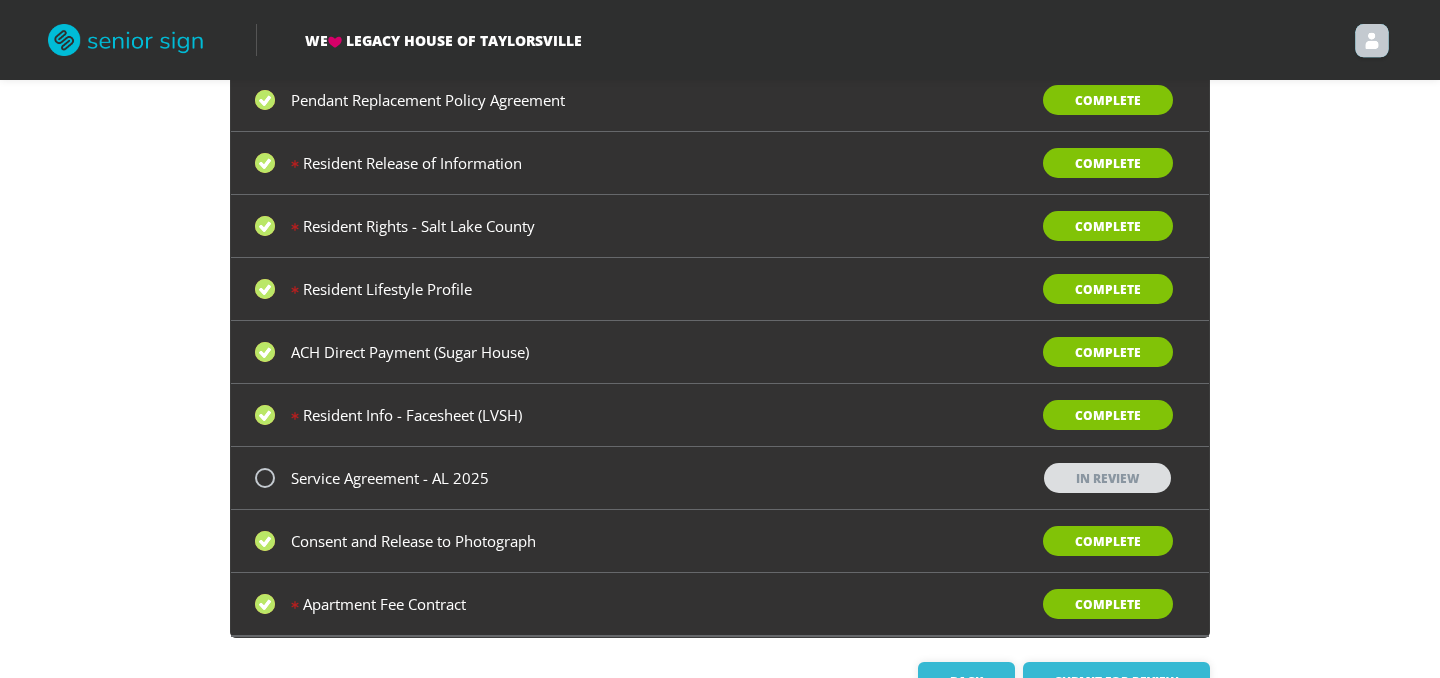scroll, scrollTop: 591, scrollLeft: 0, axis: vertical 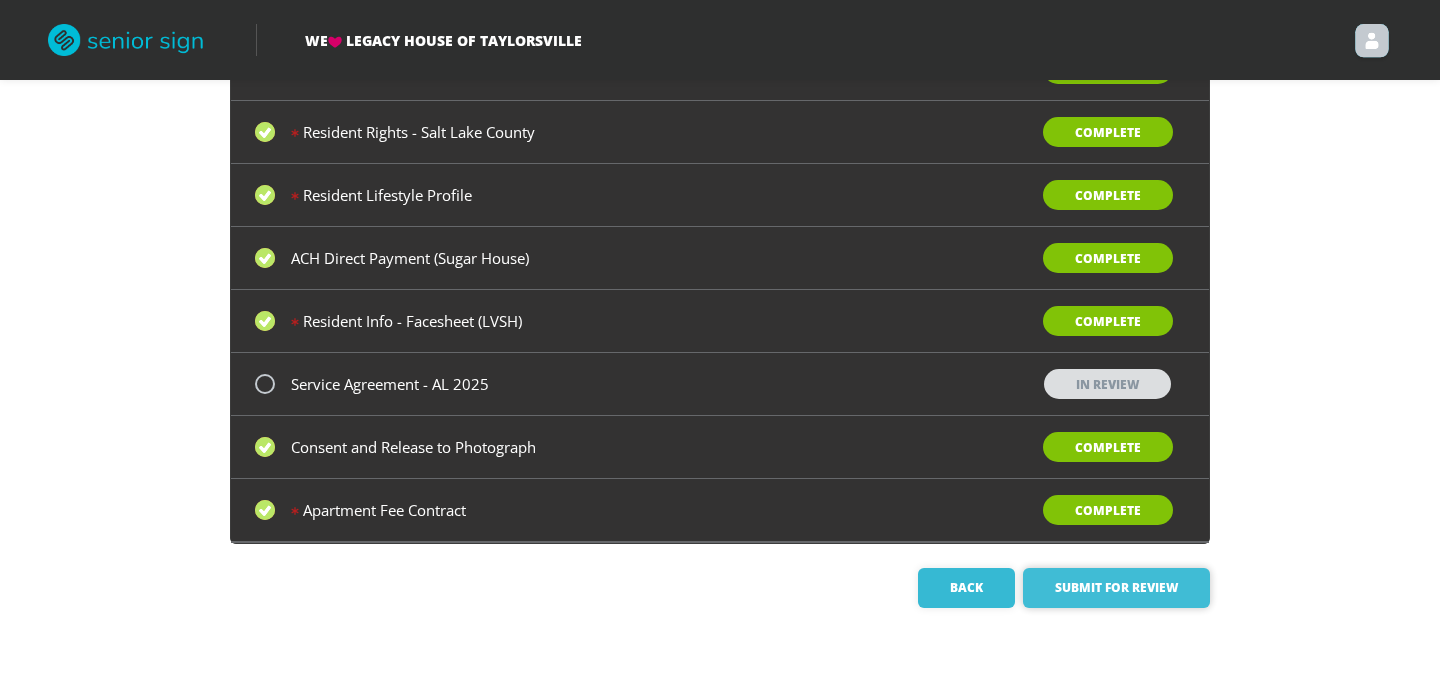 click on "Submit for Review" at bounding box center (1116, 588) 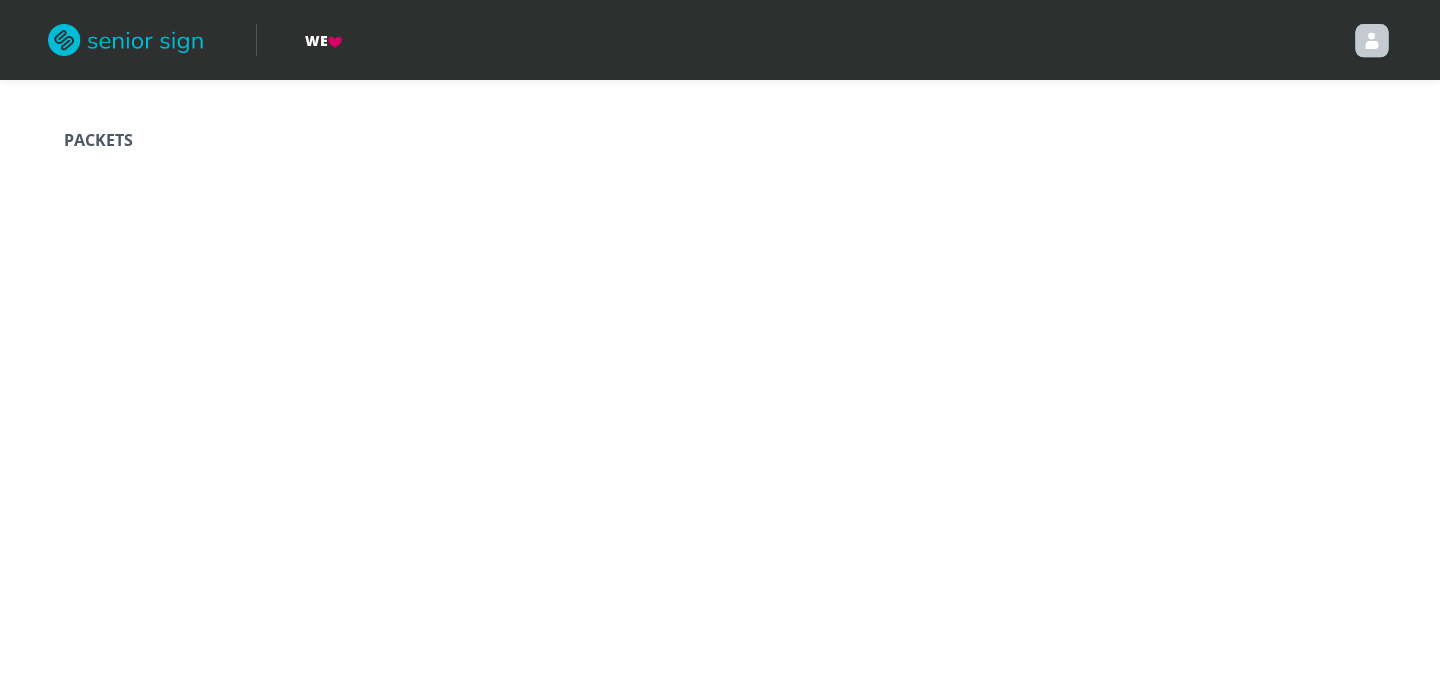 scroll, scrollTop: 0, scrollLeft: 0, axis: both 